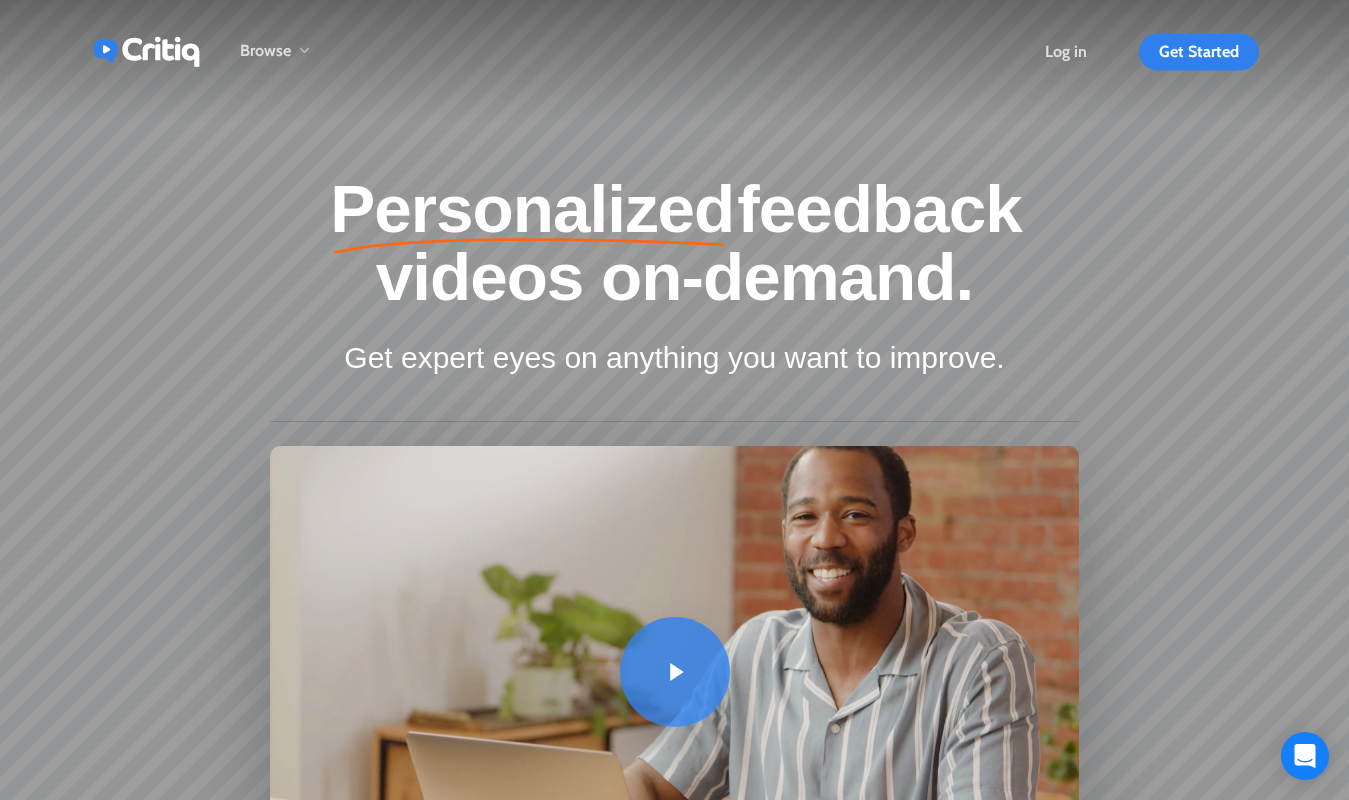 scroll, scrollTop: 0, scrollLeft: 0, axis: both 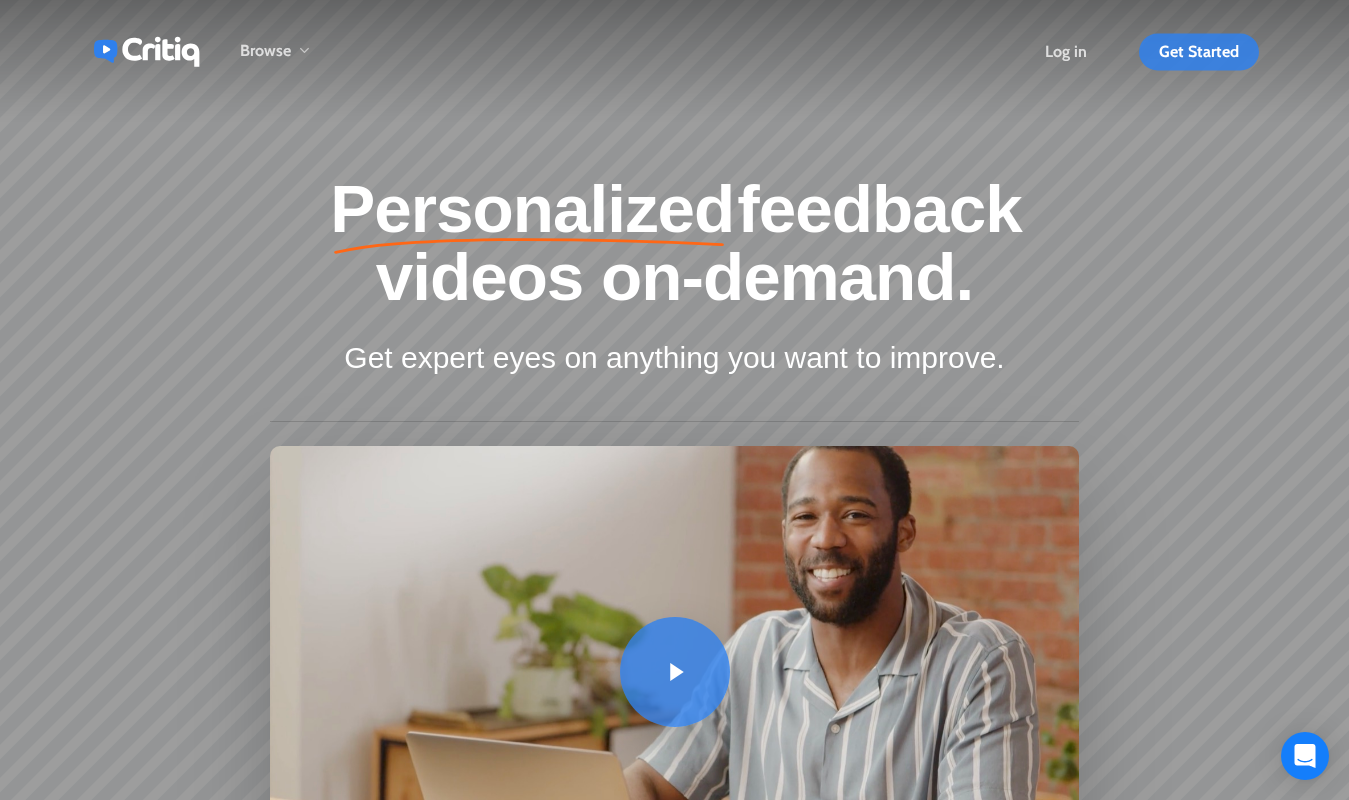 click on "Get Started" at bounding box center [1199, 51] 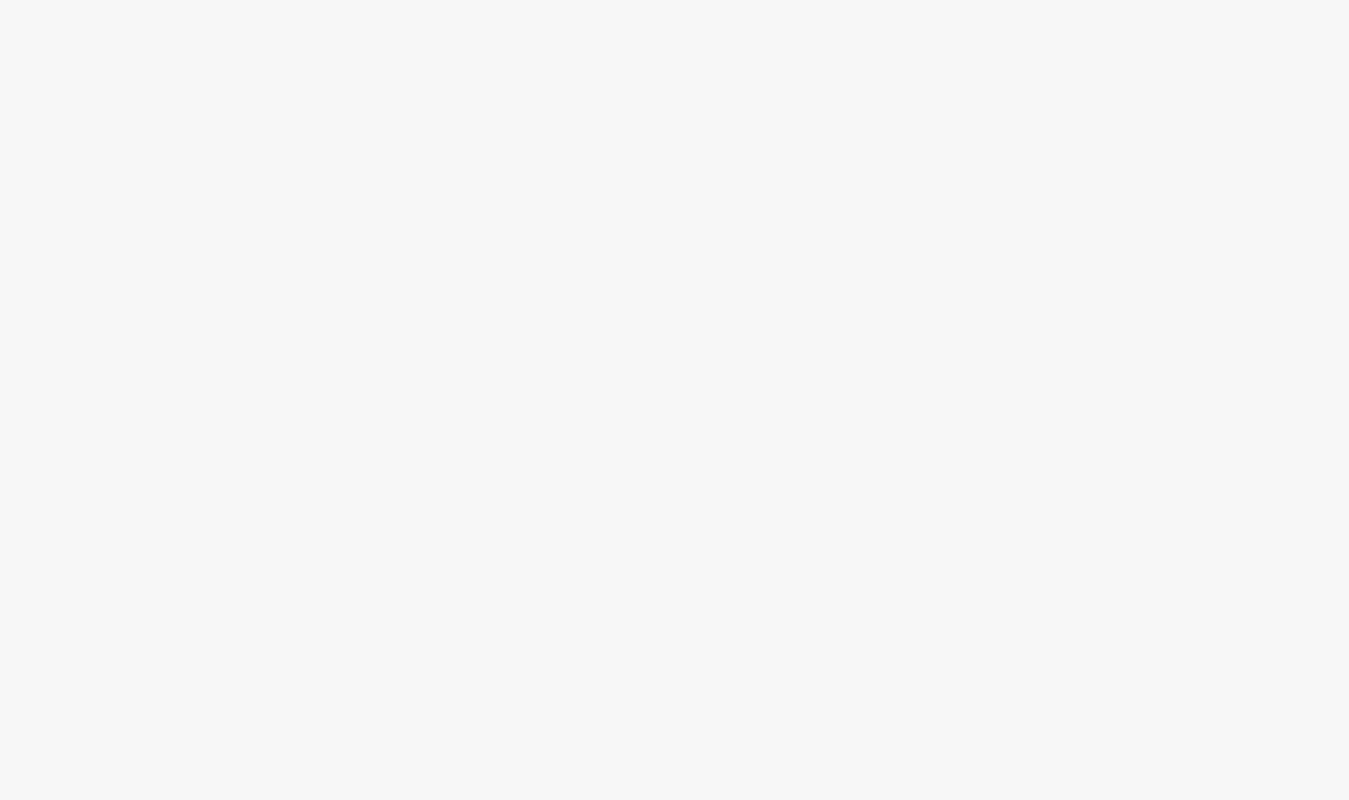 scroll, scrollTop: 0, scrollLeft: 0, axis: both 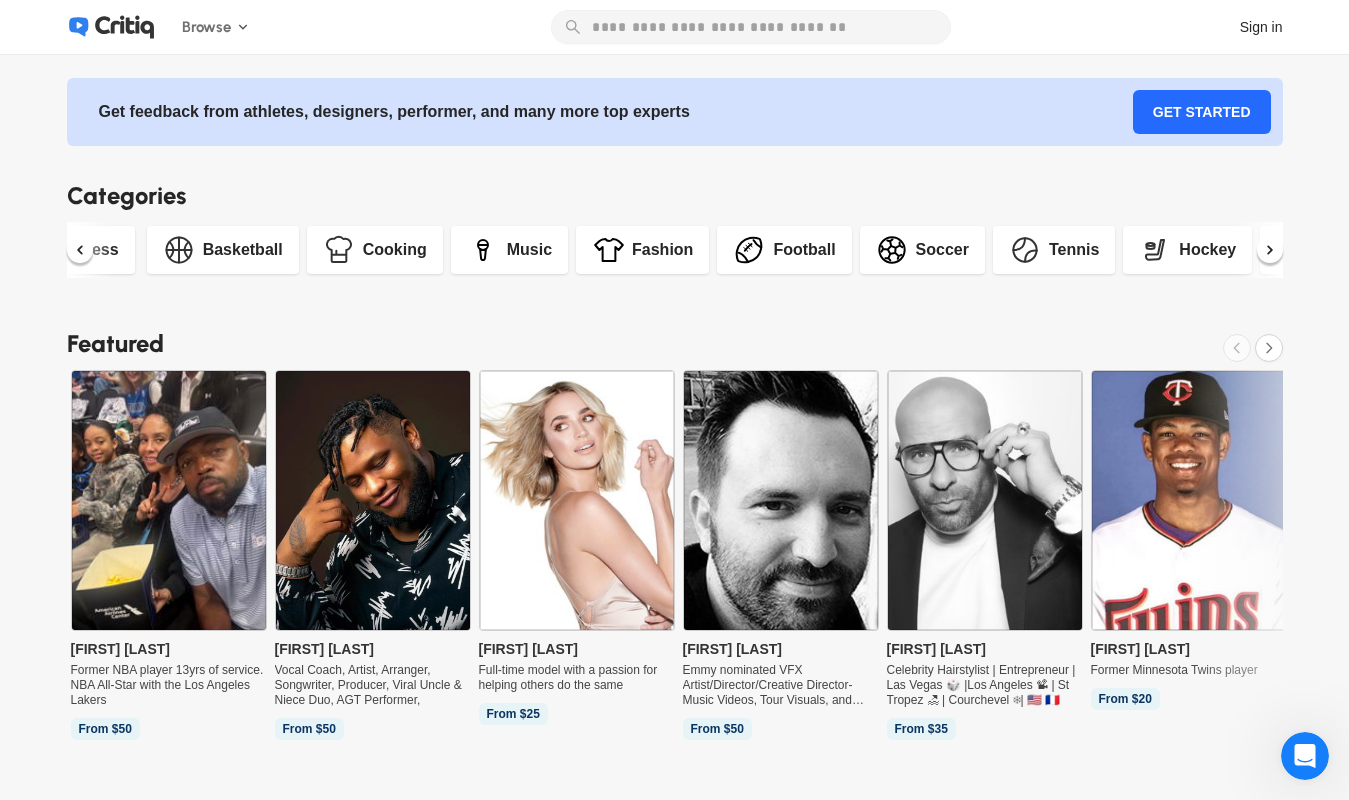 click on "Fashion" at bounding box center [662, 250] 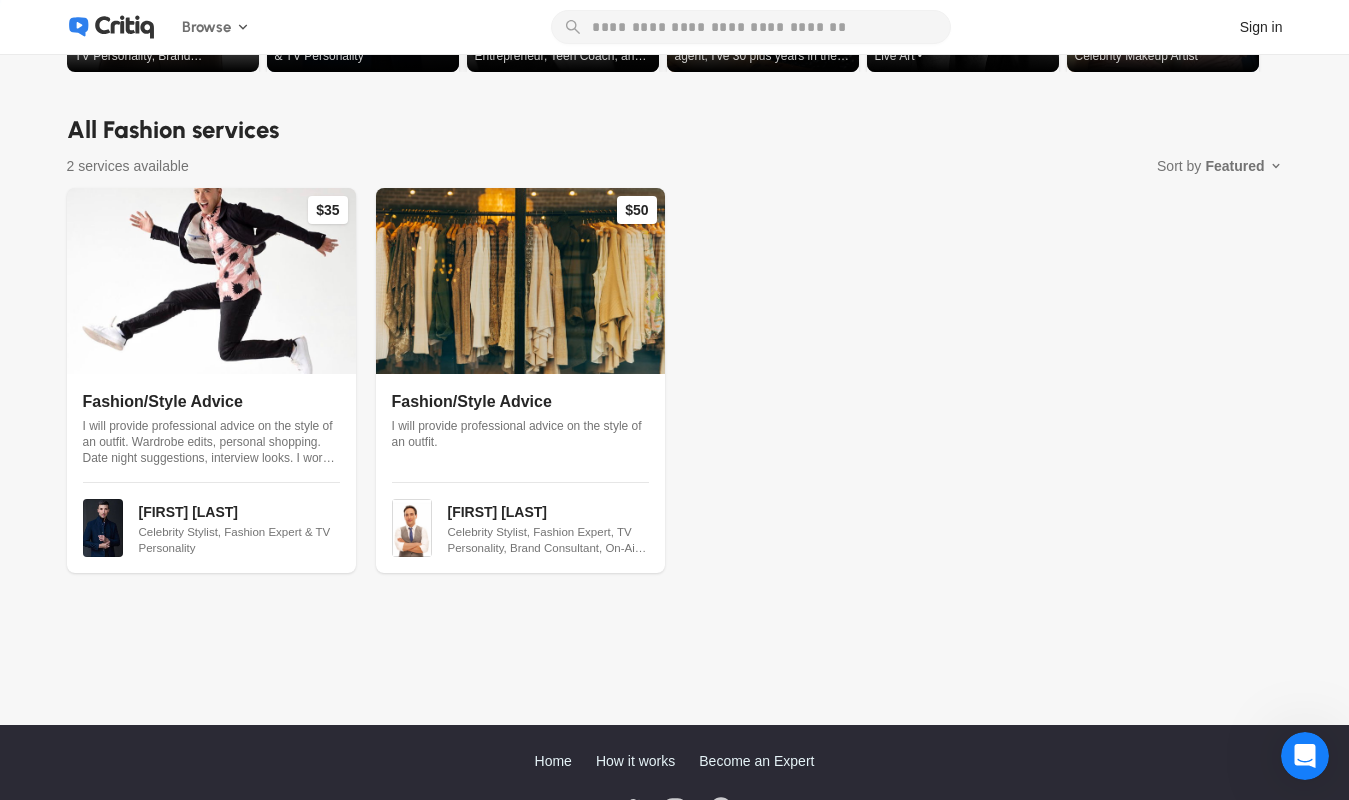 scroll, scrollTop: 522, scrollLeft: 0, axis: vertical 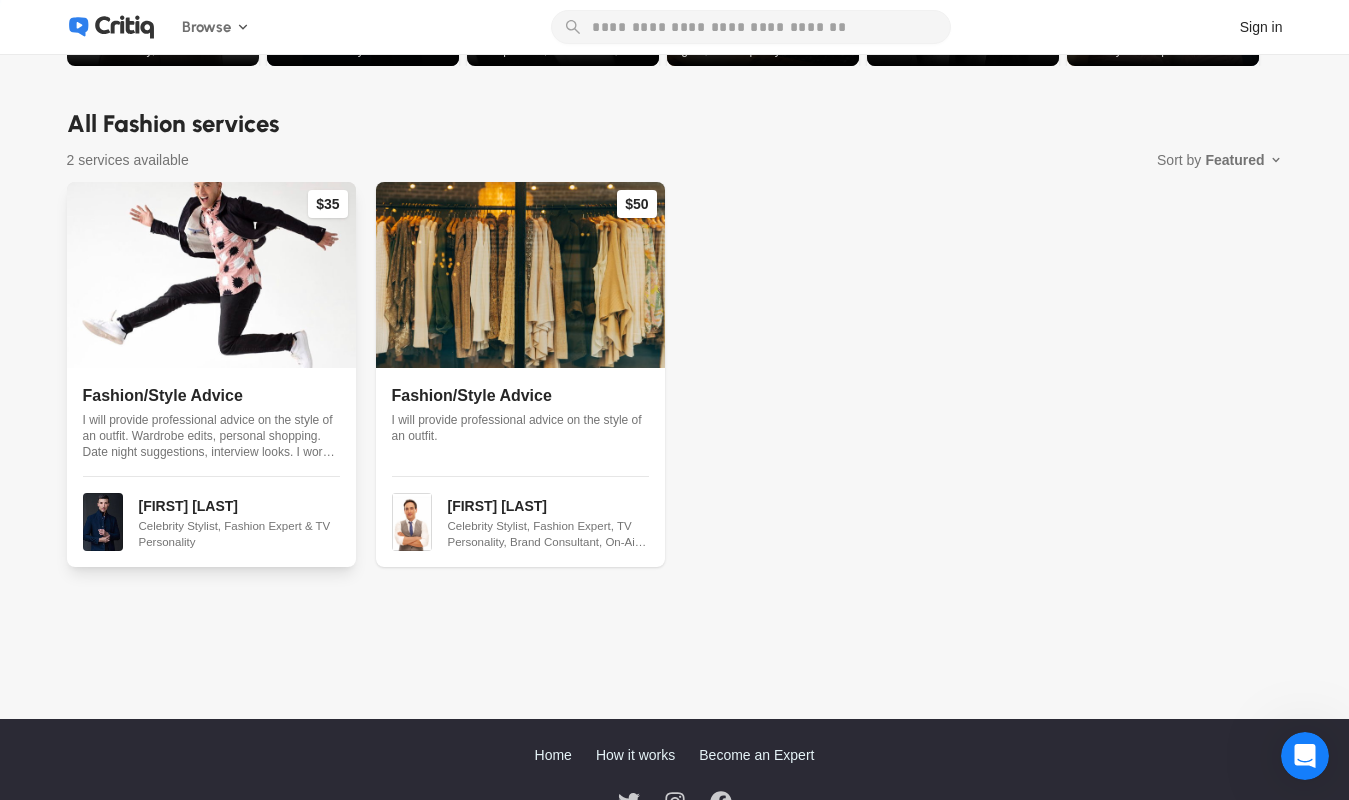 click on "Fashion/Style Advice" at bounding box center (163, 395) 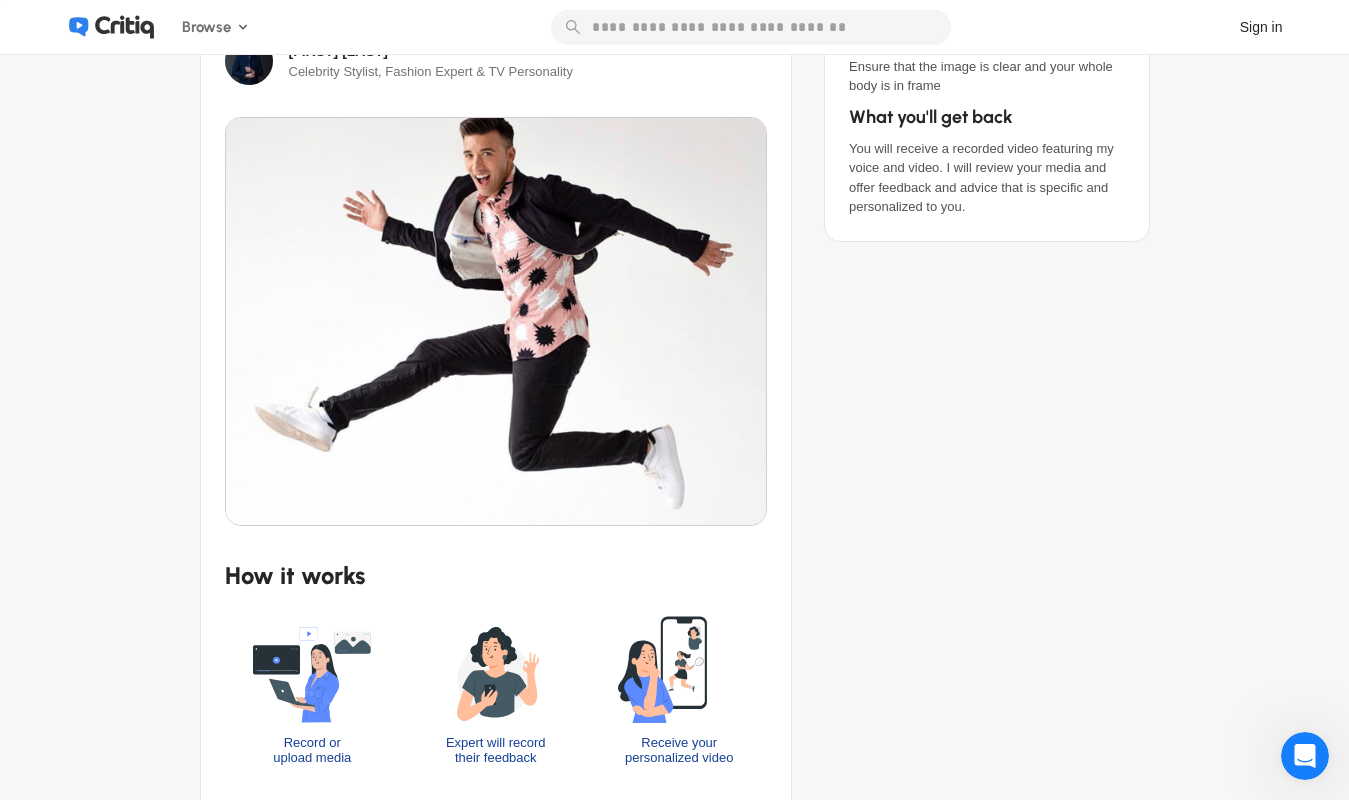 scroll, scrollTop: 0, scrollLeft: 0, axis: both 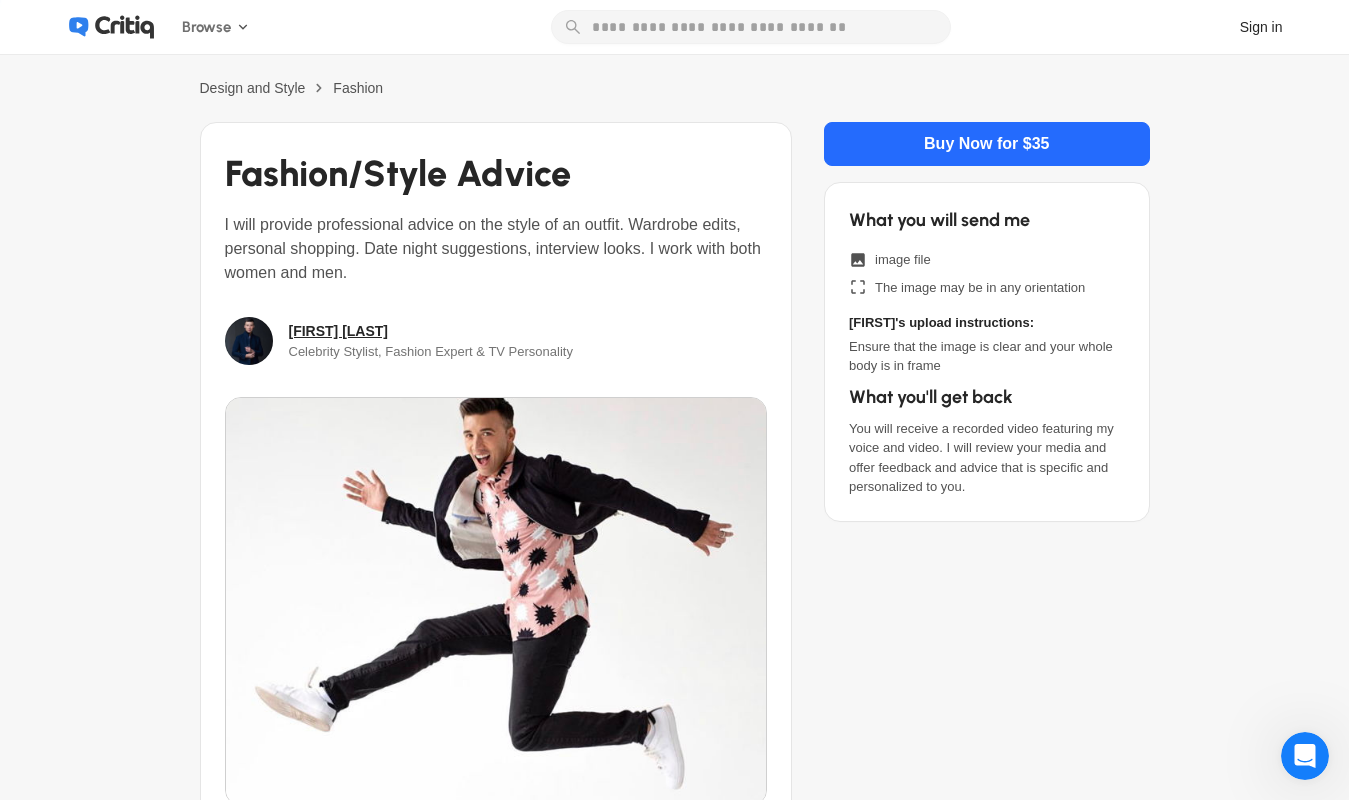 click on "[FIRST] [LAST]" at bounding box center [339, 331] 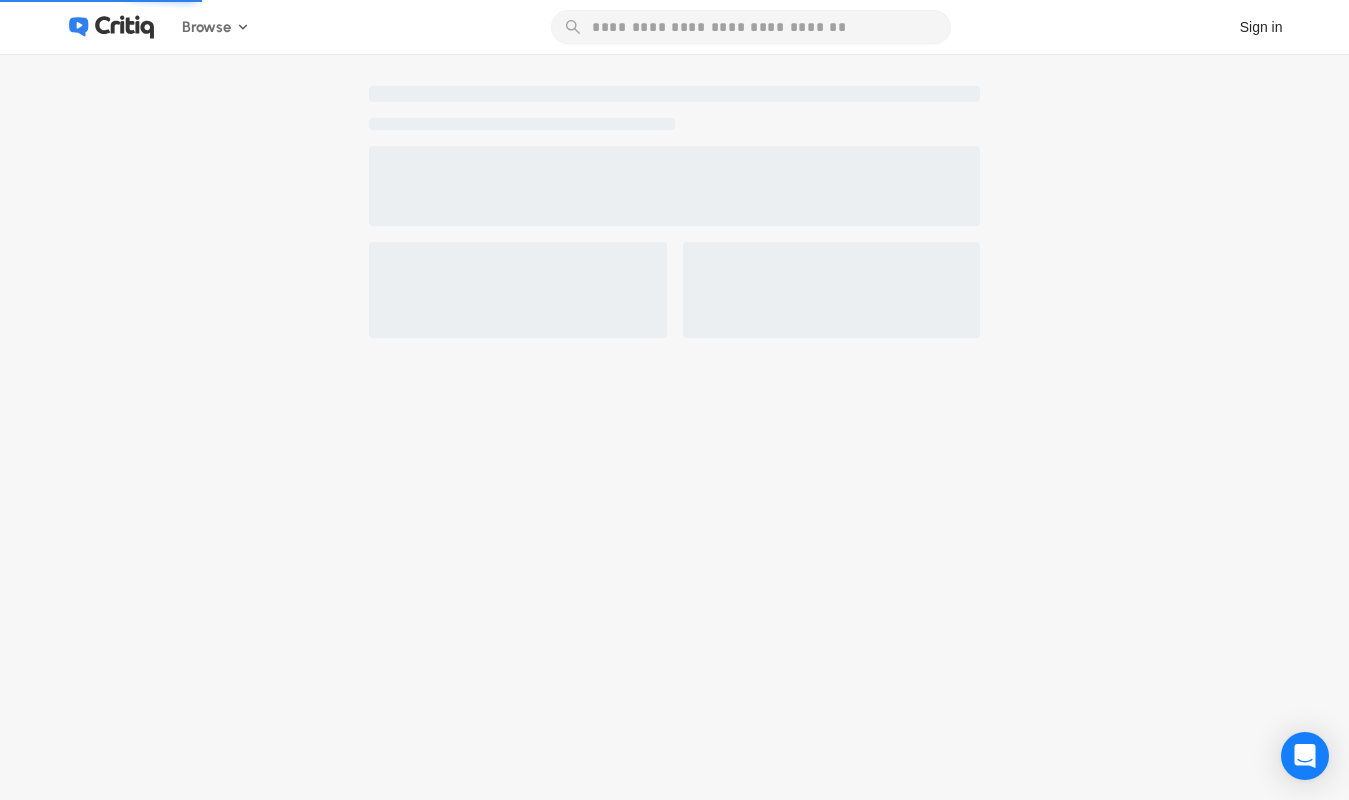 scroll, scrollTop: 0, scrollLeft: 0, axis: both 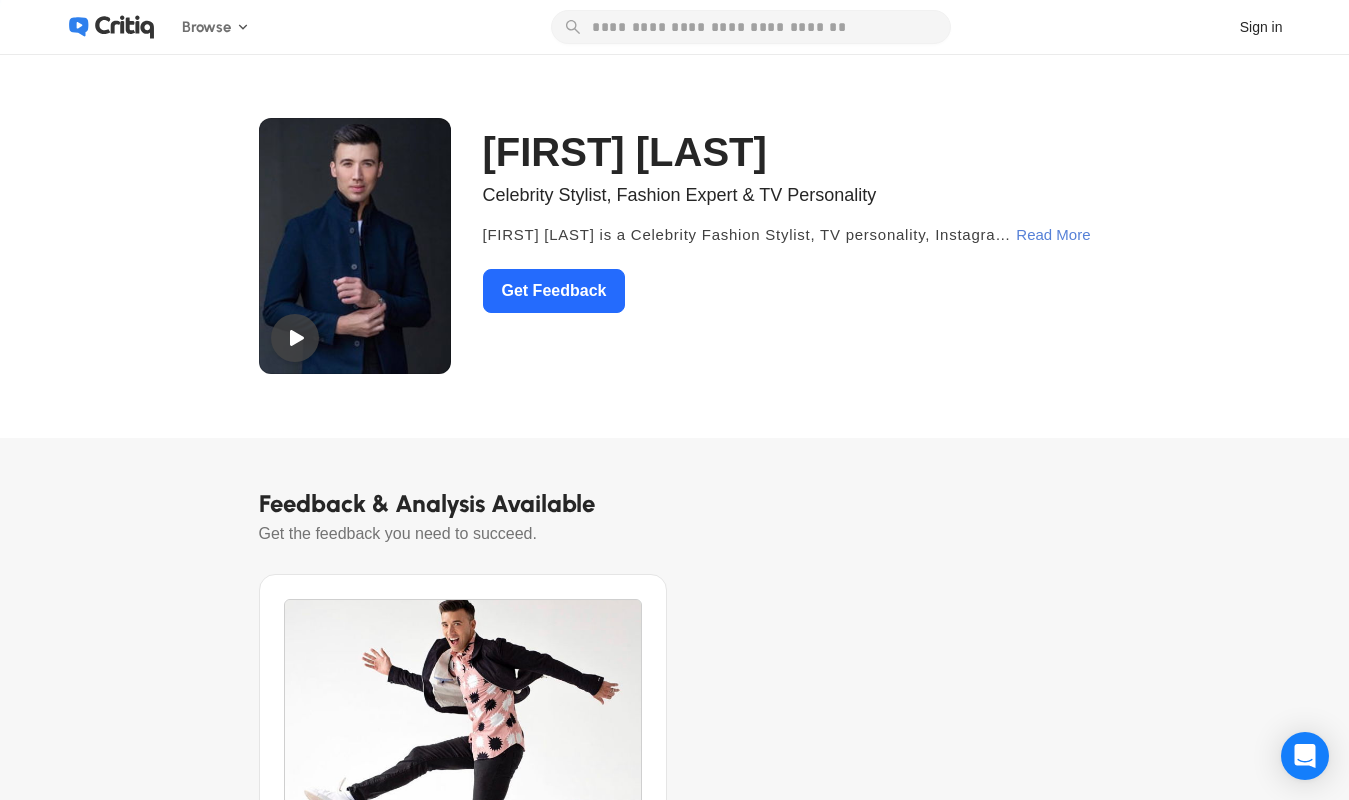 click on "Read More" at bounding box center (1053, 235) 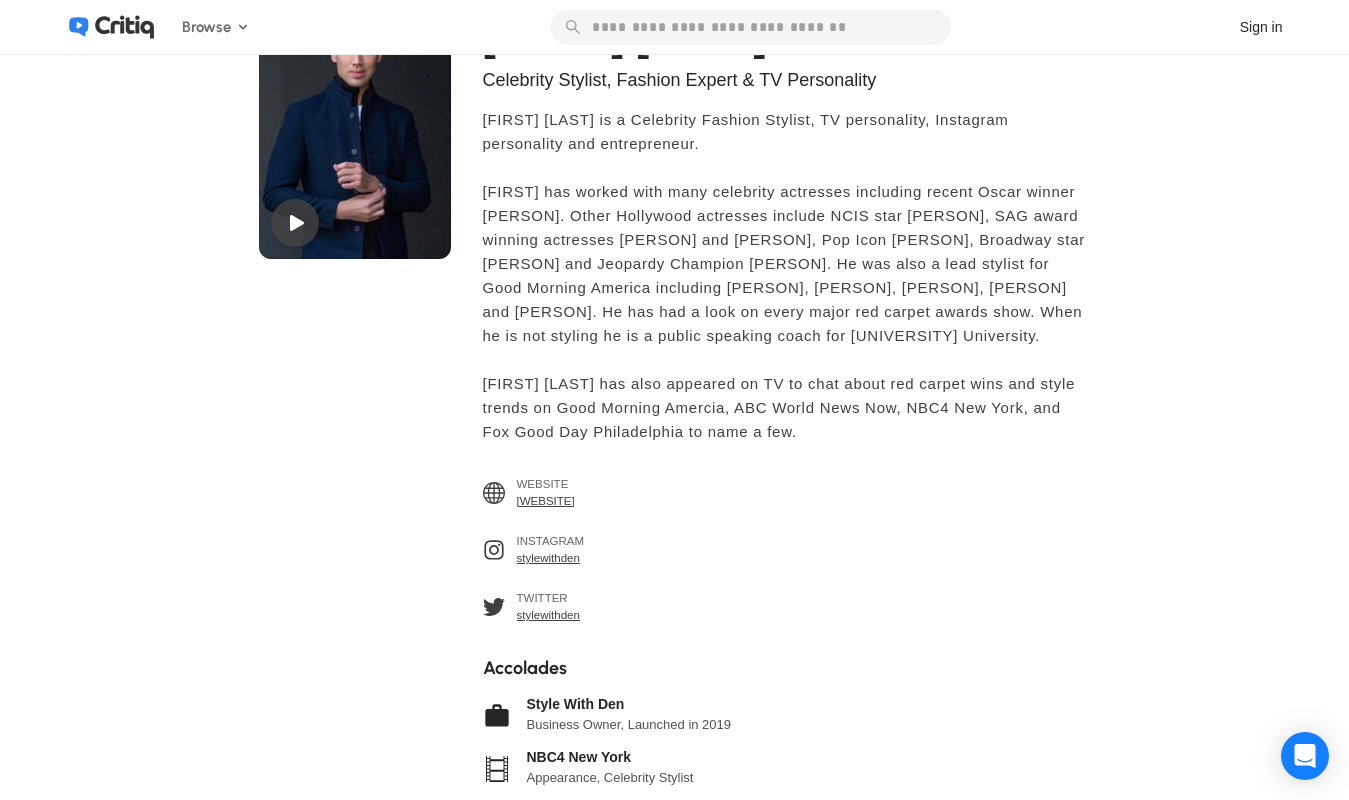 scroll, scrollTop: 111, scrollLeft: 0, axis: vertical 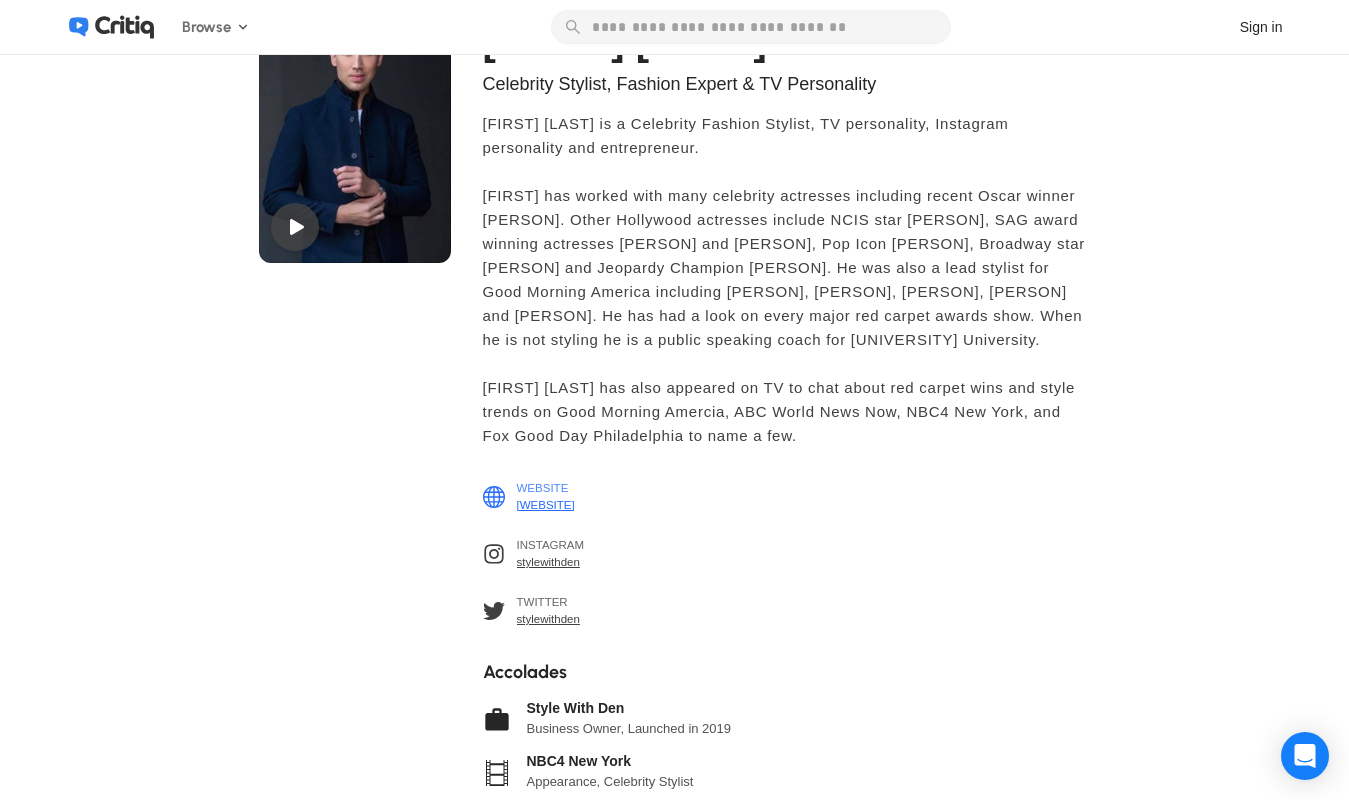 click on "[WEBSITE]" at bounding box center [546, 505] 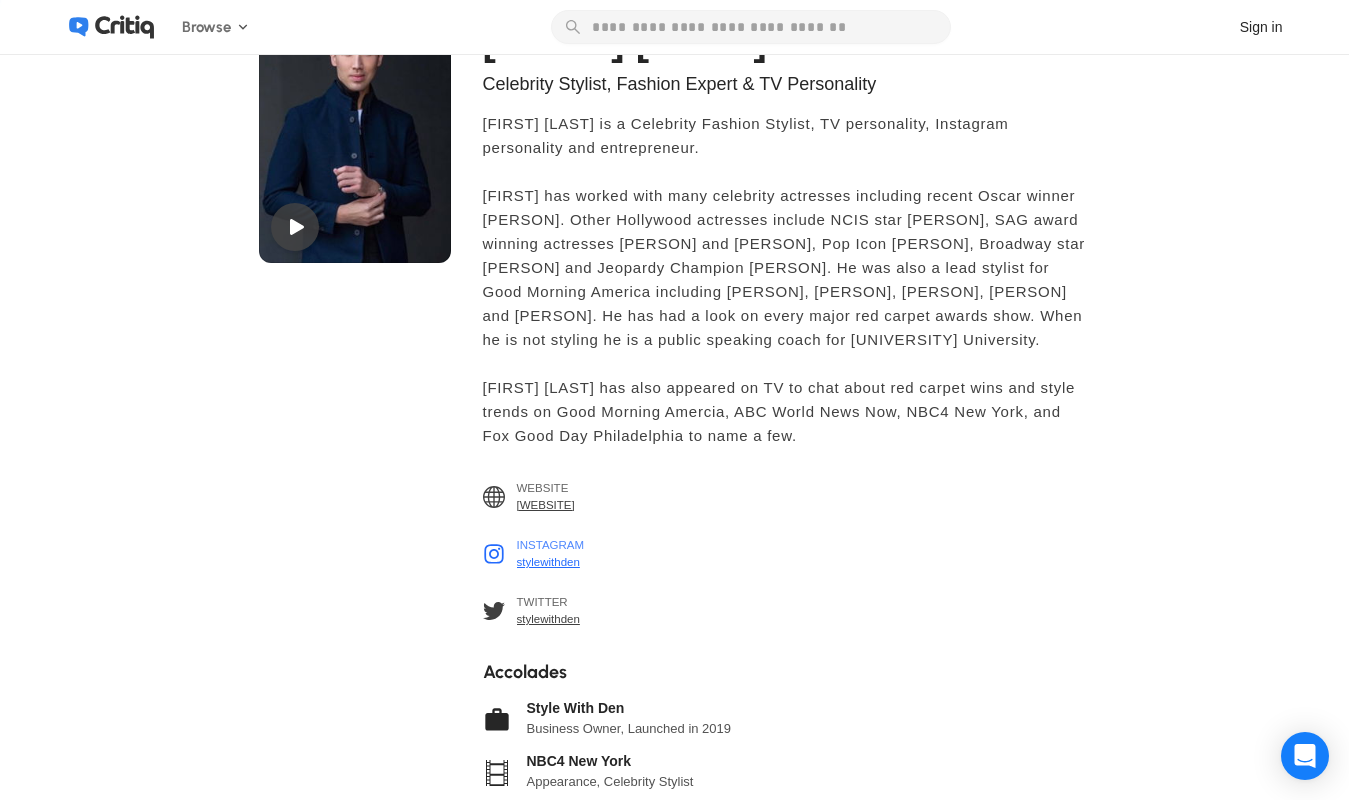 click on "stylewithden" at bounding box center (551, 562) 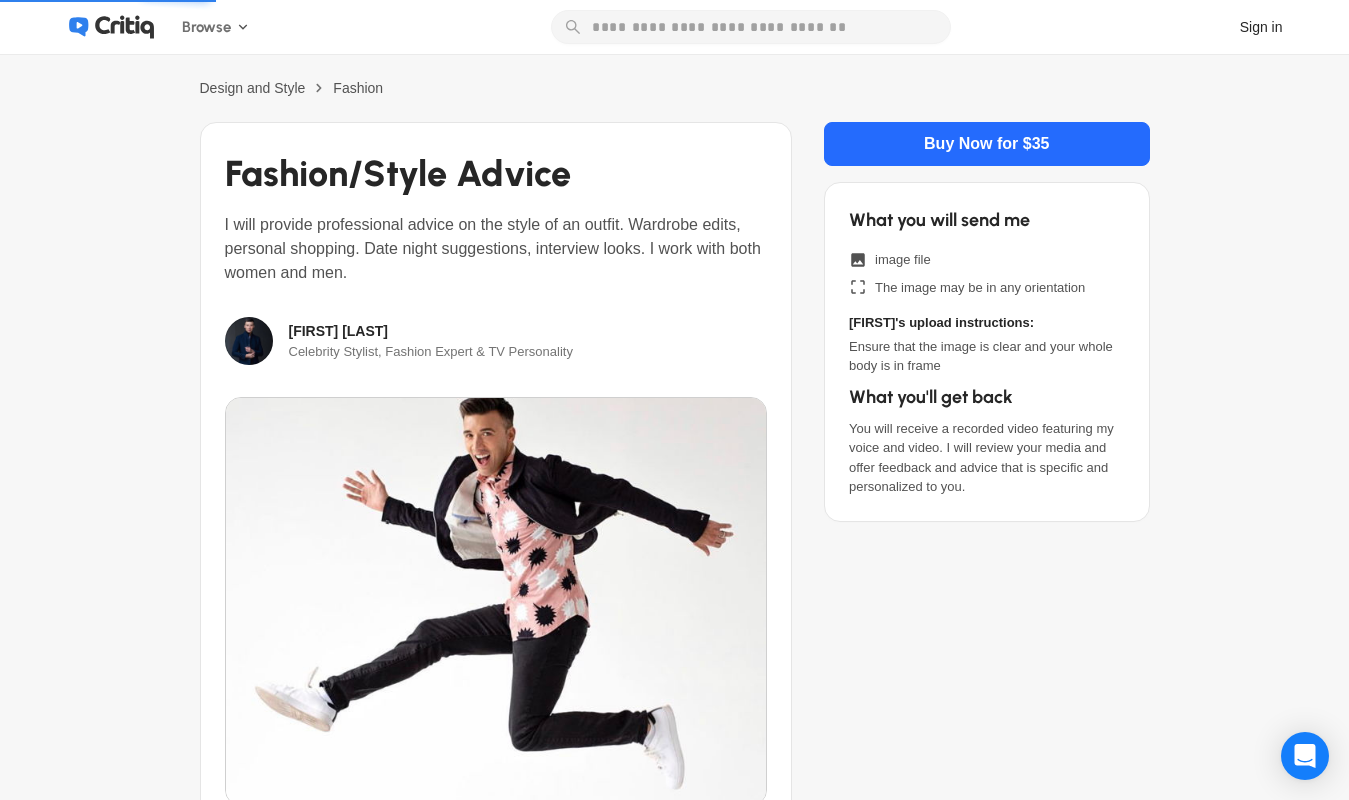 scroll, scrollTop: 0, scrollLeft: 0, axis: both 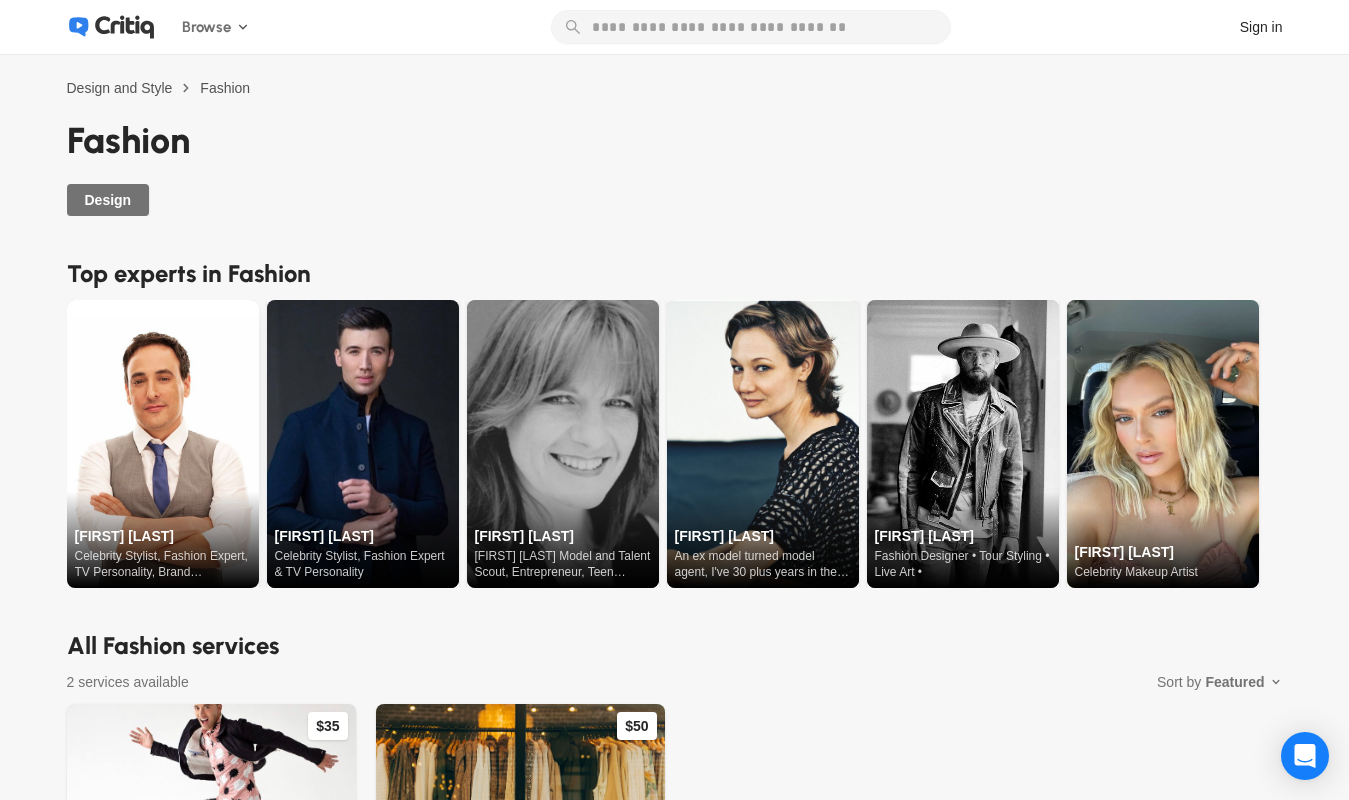 click at bounding box center (163, 444) 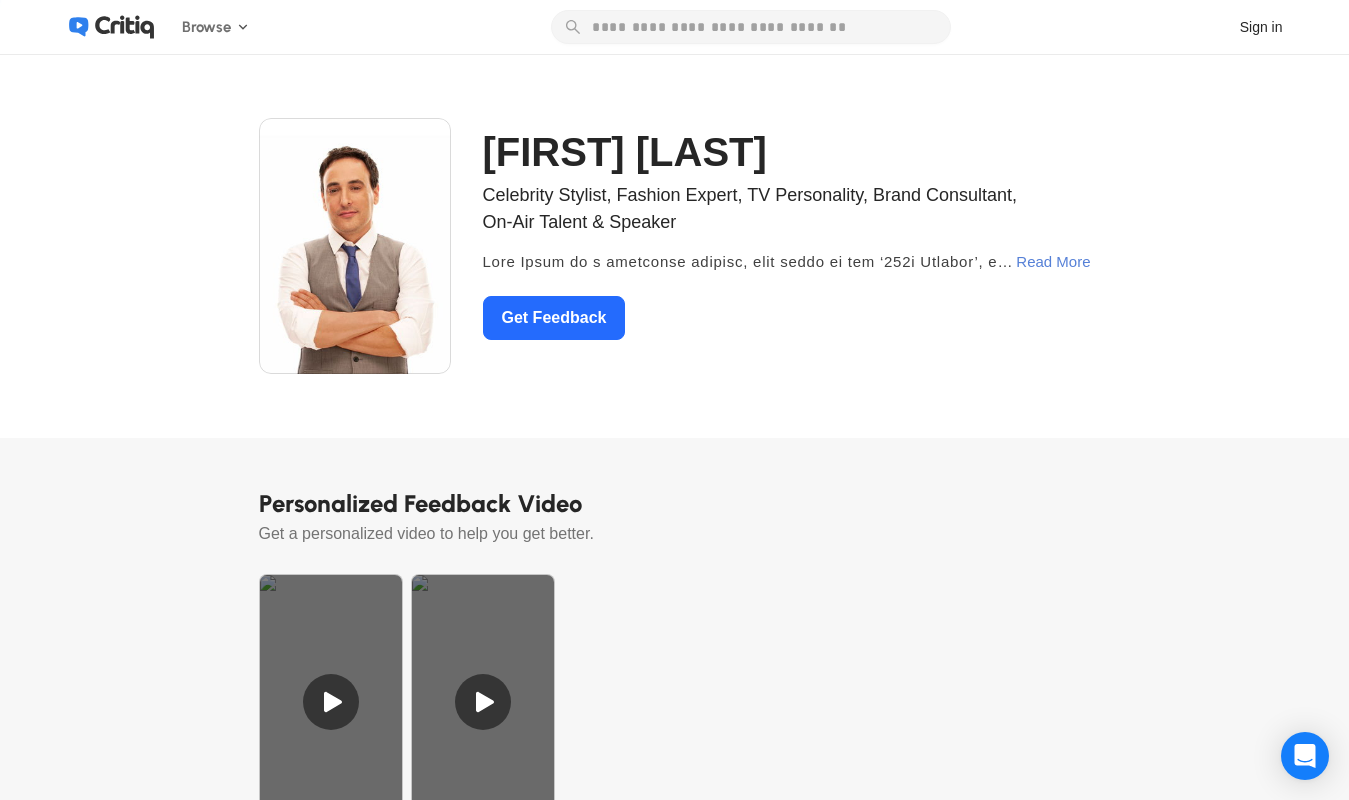 click on "Read More" at bounding box center (1053, 262) 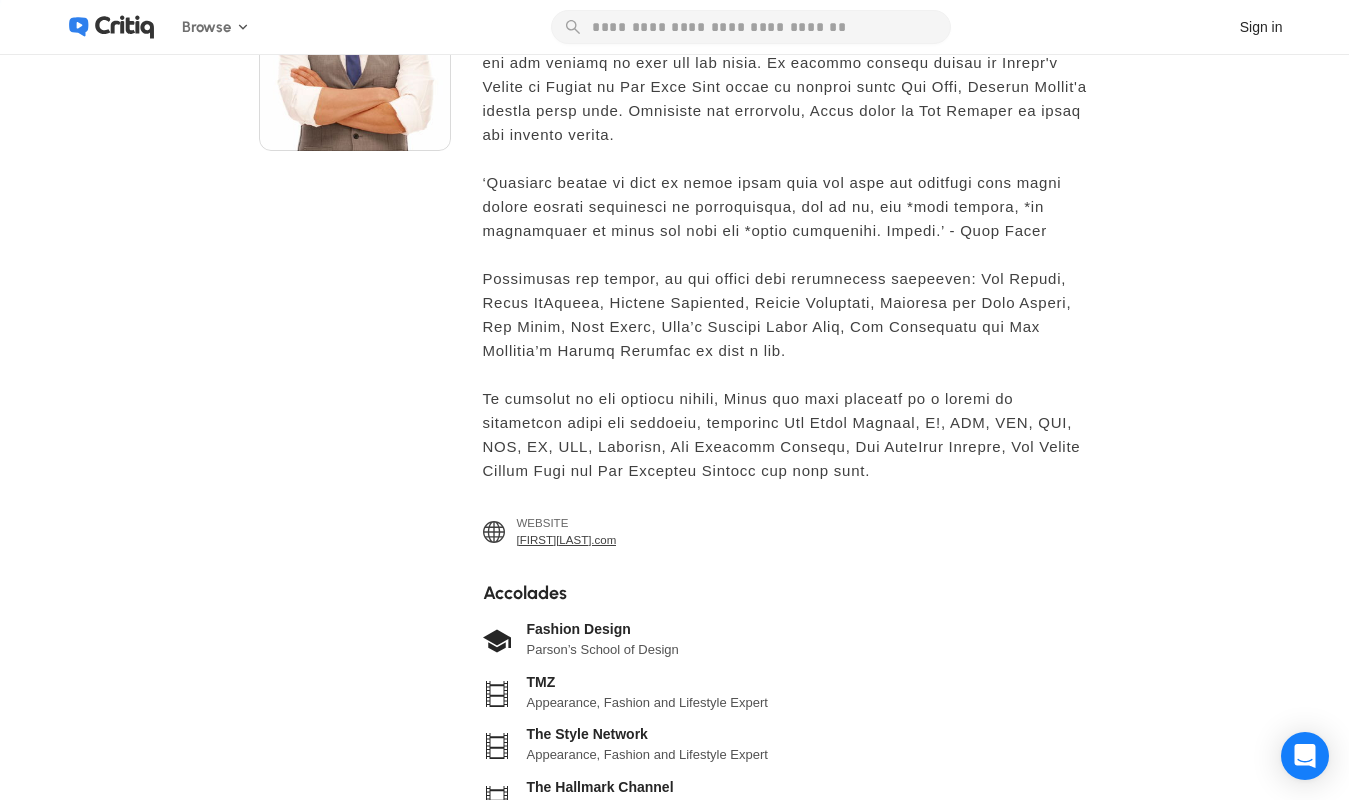 scroll, scrollTop: 227, scrollLeft: 0, axis: vertical 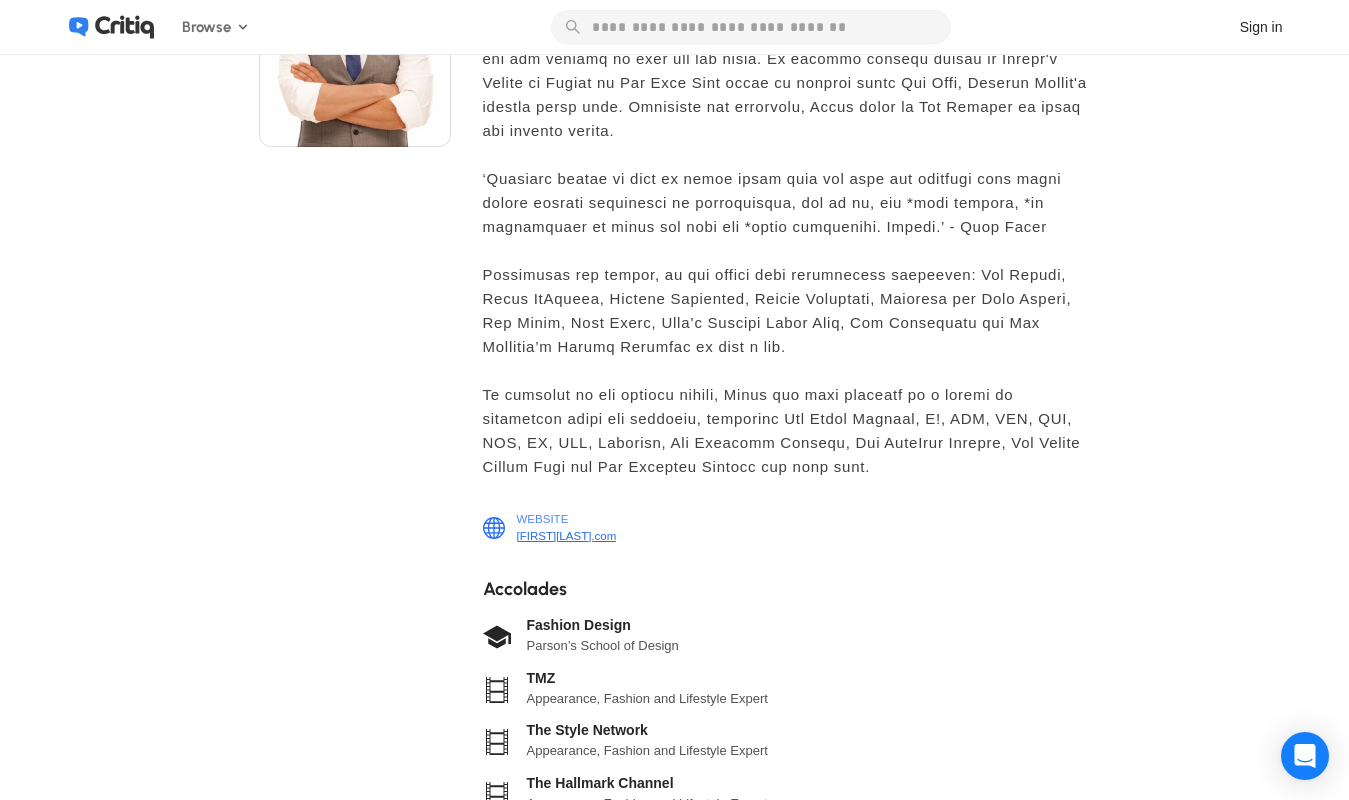 click on "erichimel.com" at bounding box center [567, 536] 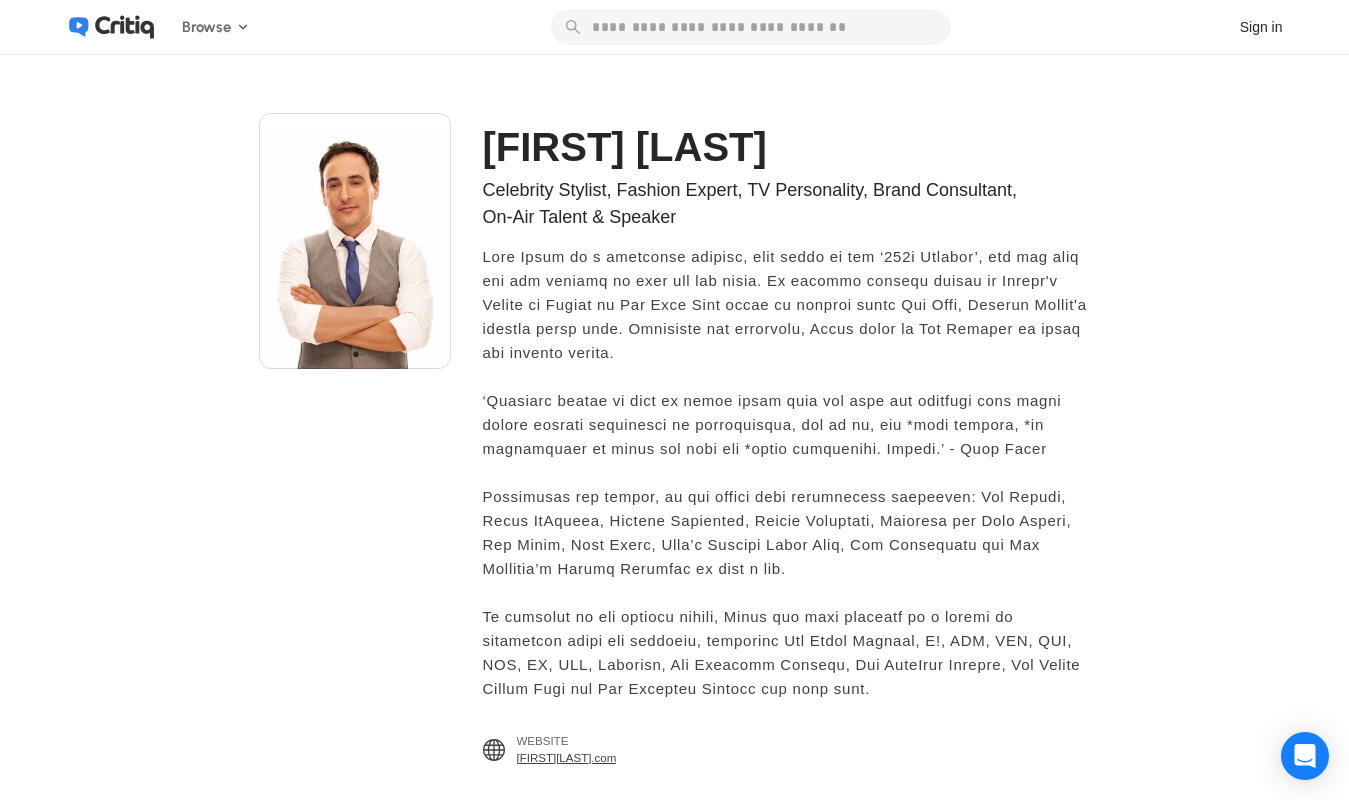 scroll, scrollTop: 0, scrollLeft: 0, axis: both 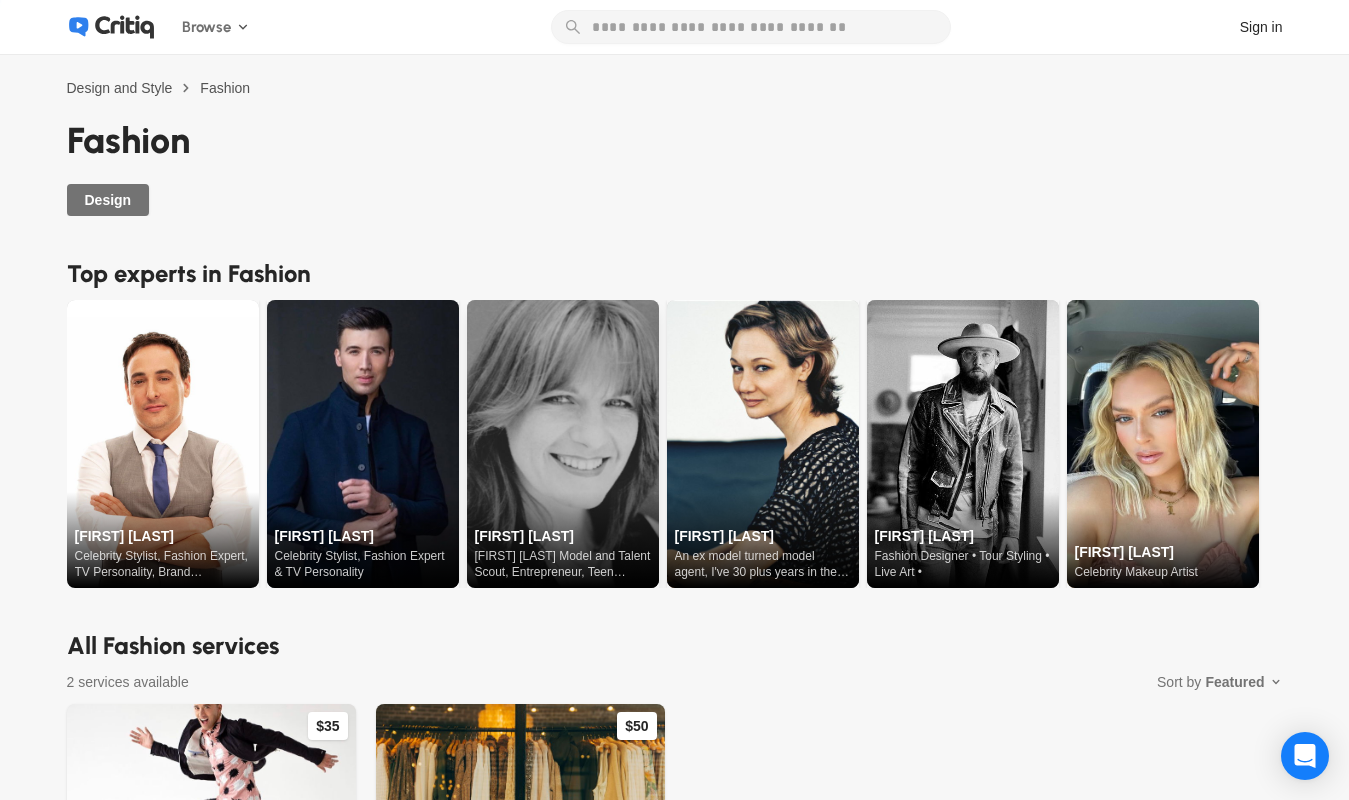 click at bounding box center [563, 444] 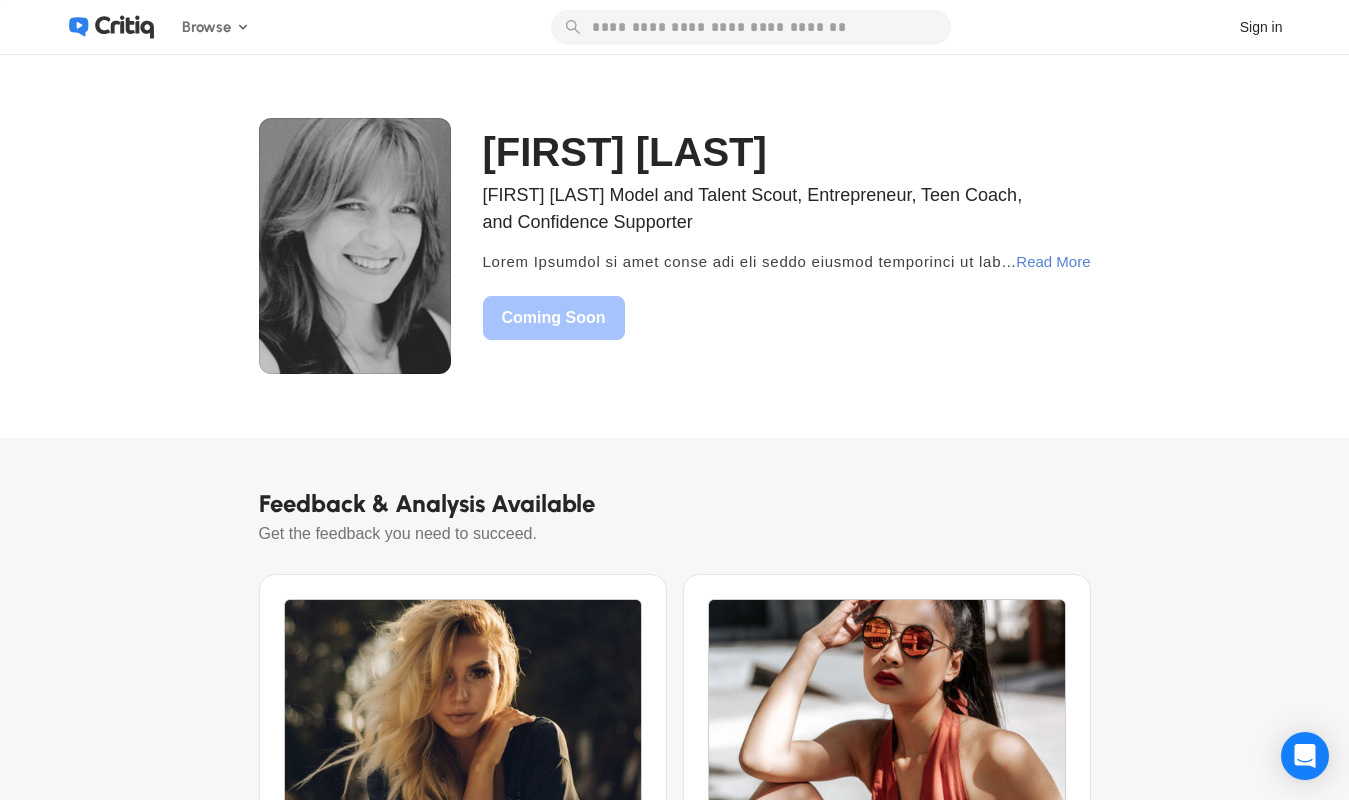 click on "Read More" at bounding box center [1053, 262] 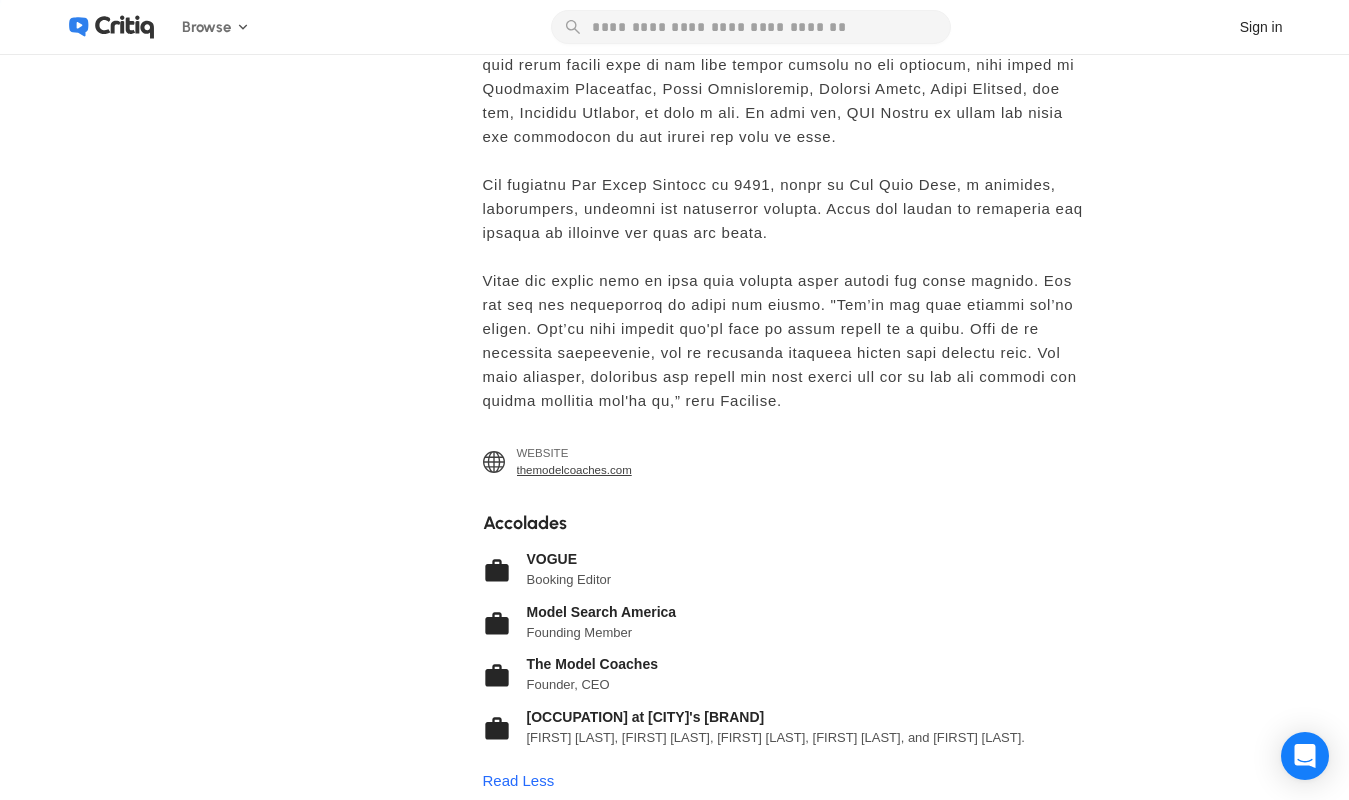 scroll, scrollTop: 842, scrollLeft: 0, axis: vertical 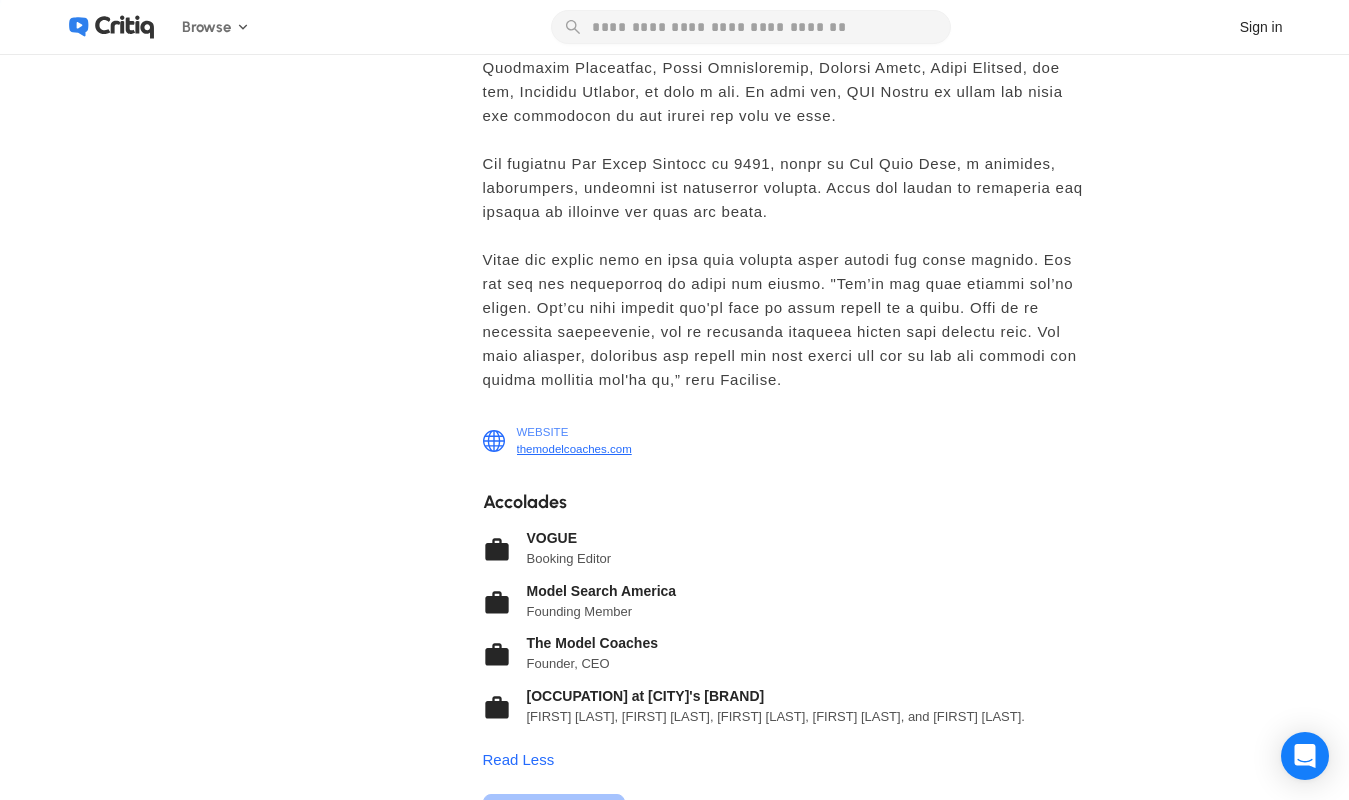 click on "themodelcoaches.com" at bounding box center (574, 449) 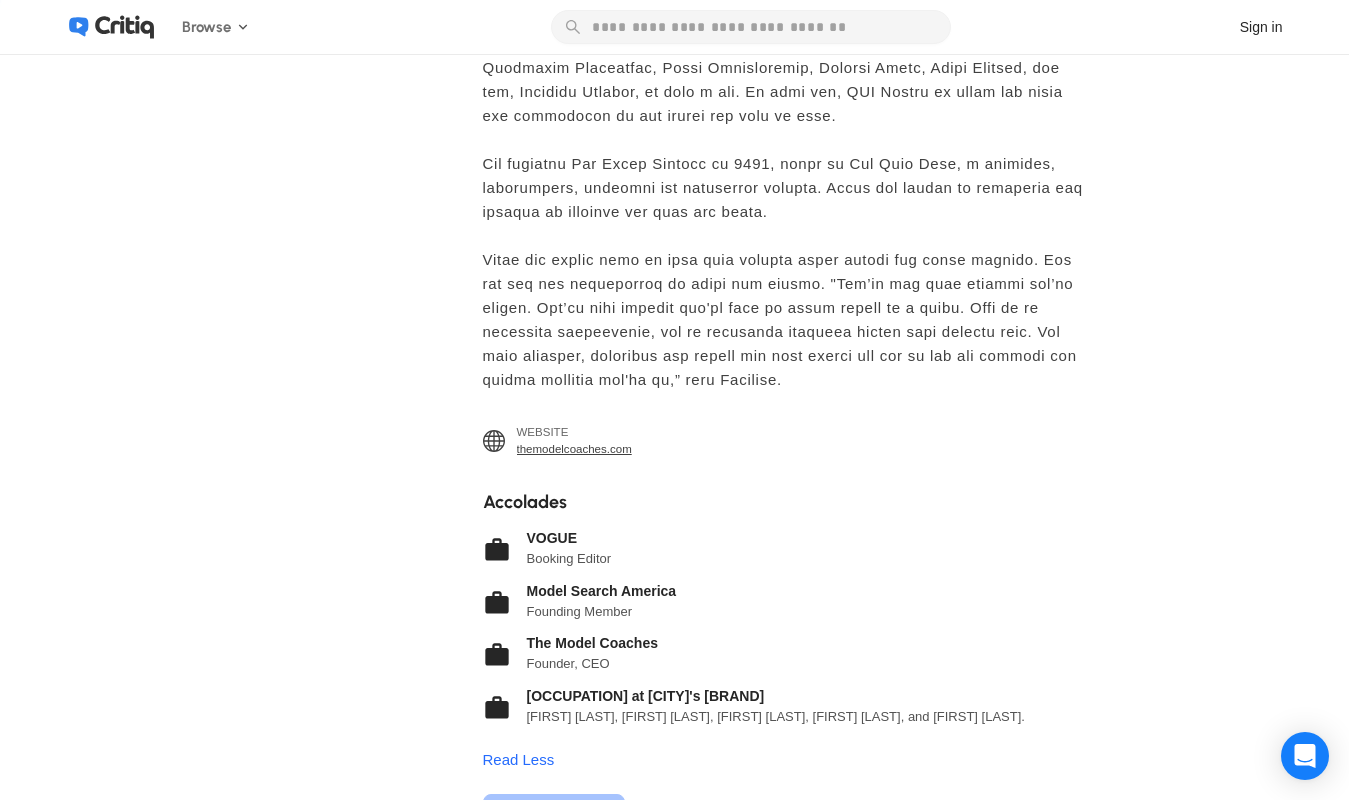 scroll, scrollTop: 0, scrollLeft: 0, axis: both 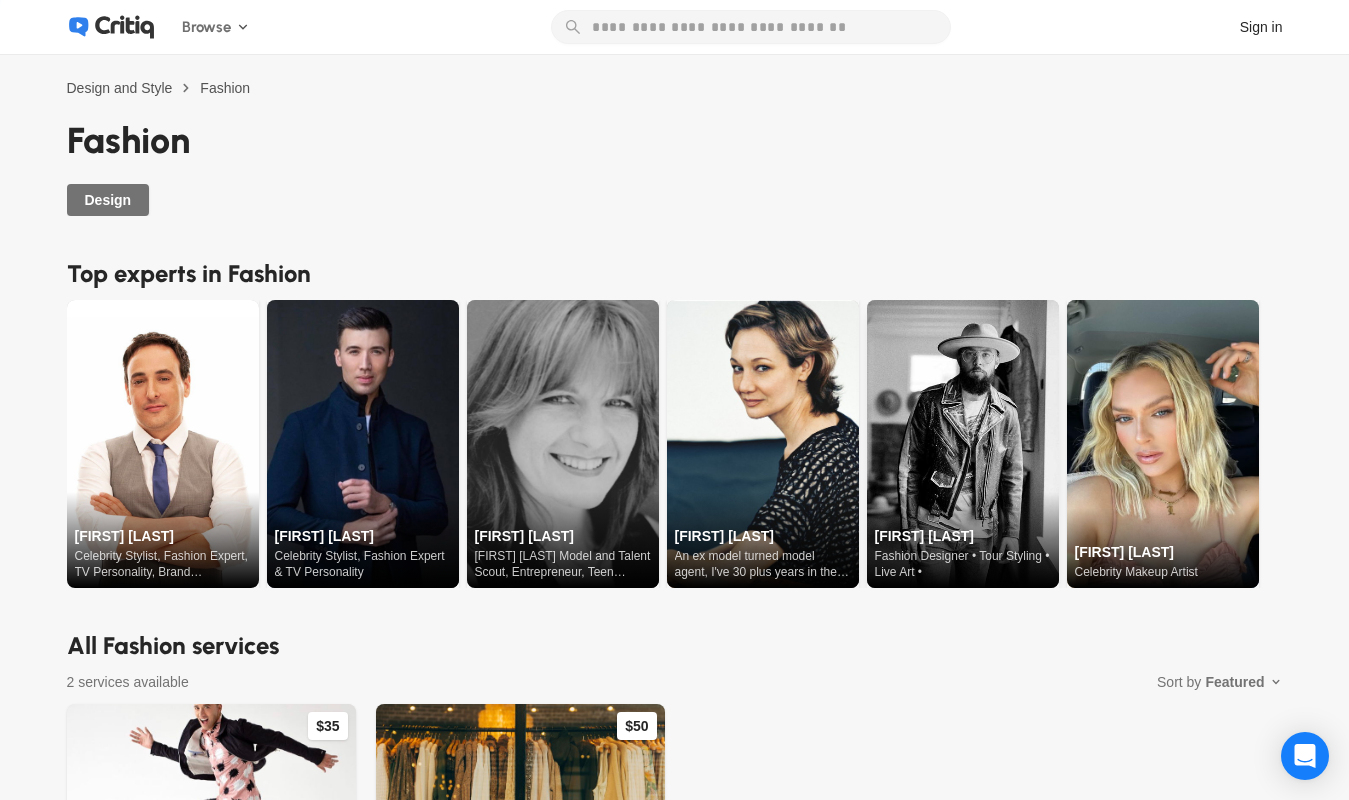 click at bounding box center (963, 444) 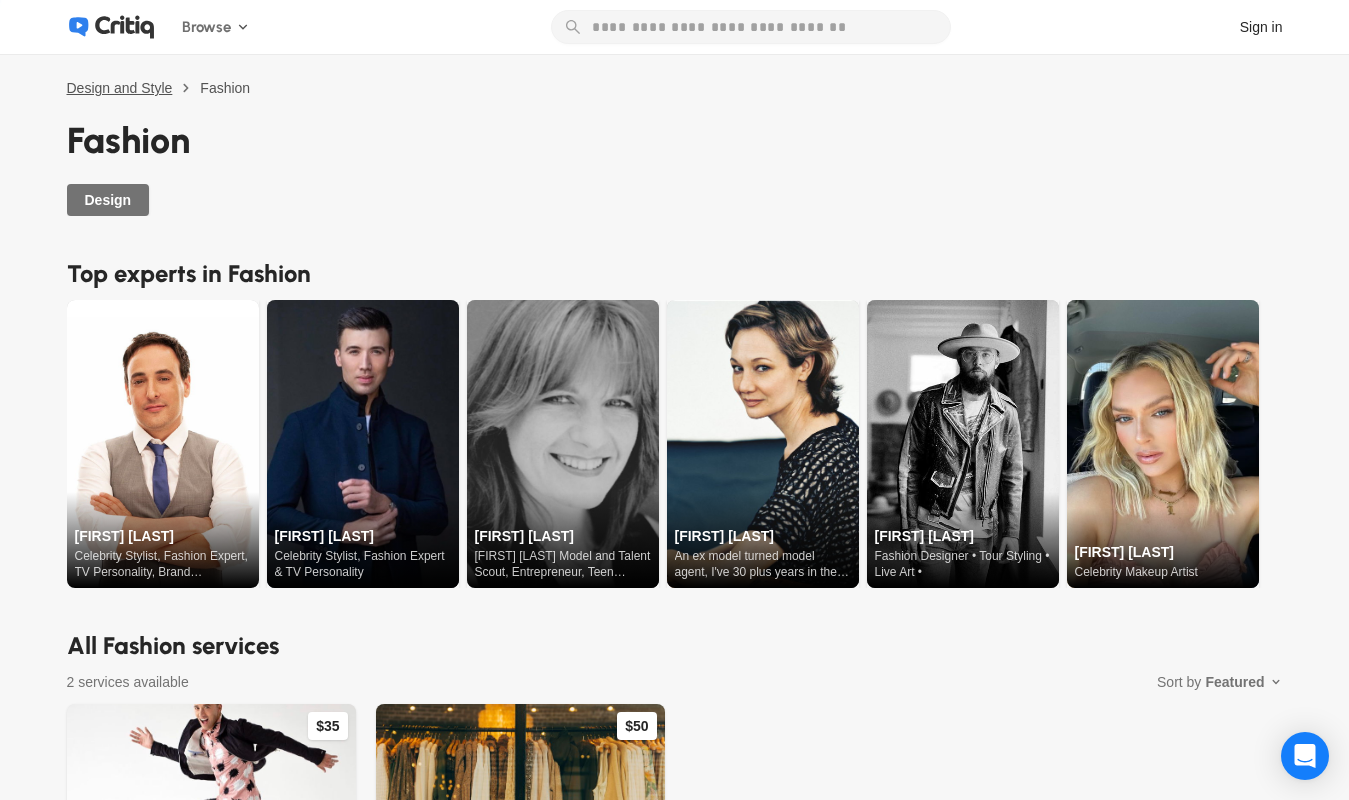click on "Design and Style" at bounding box center [120, 88] 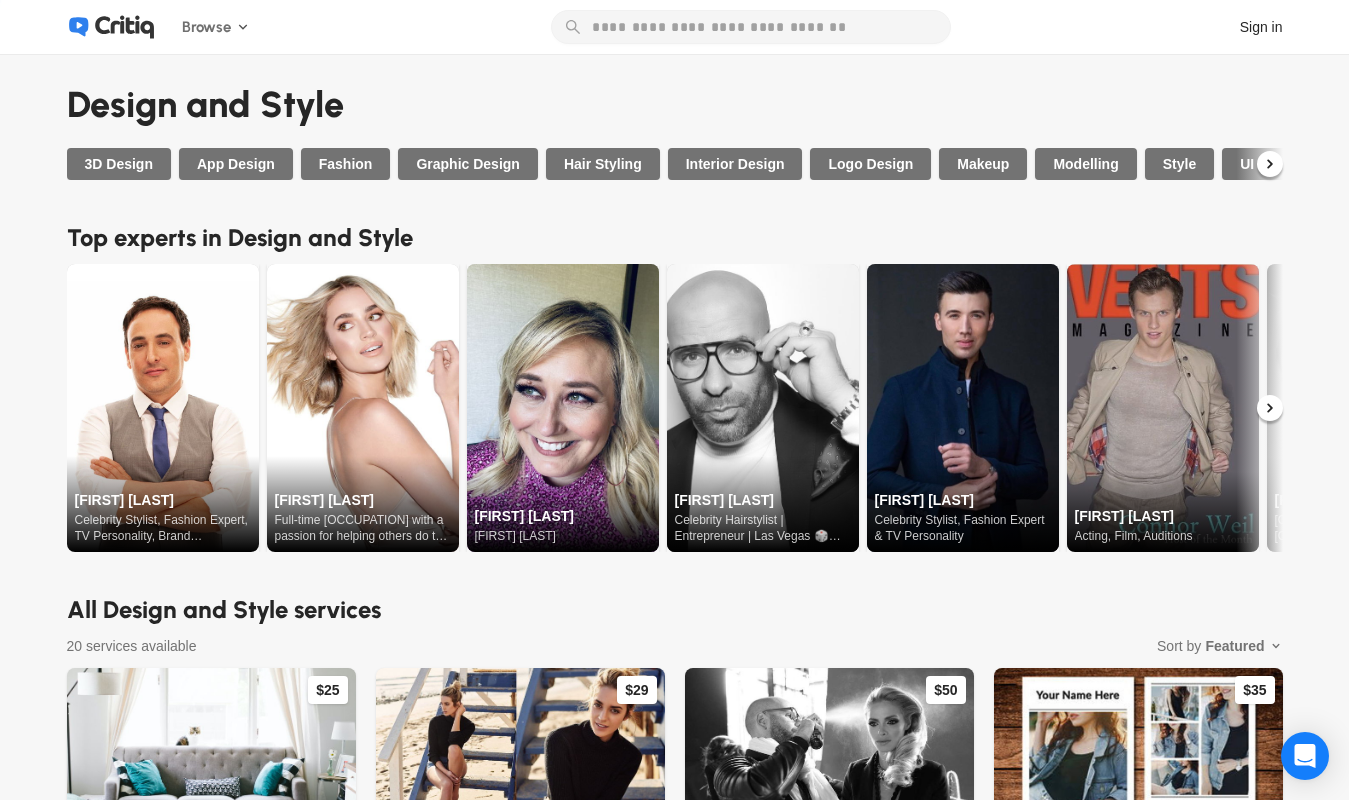 click at bounding box center (563, 408) 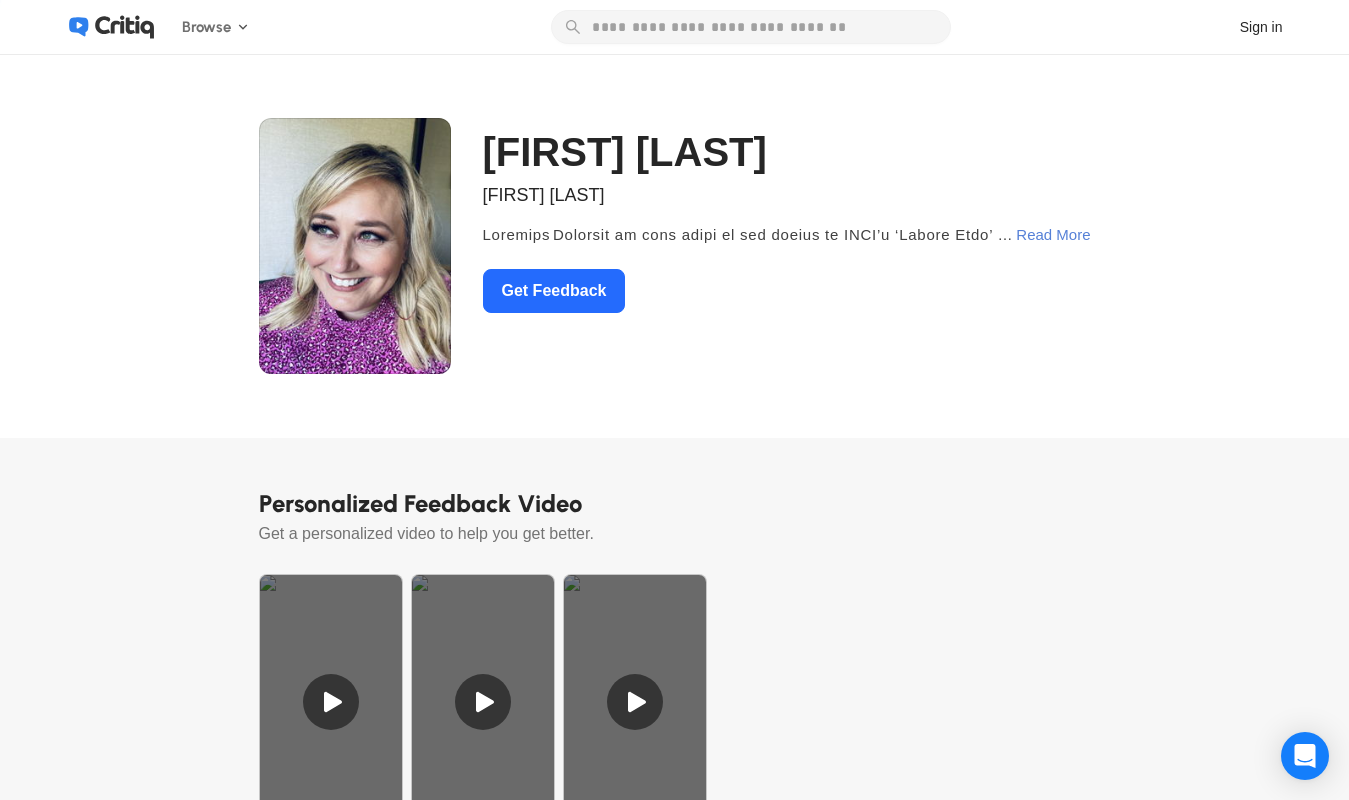 click on "Read More" at bounding box center [1053, 235] 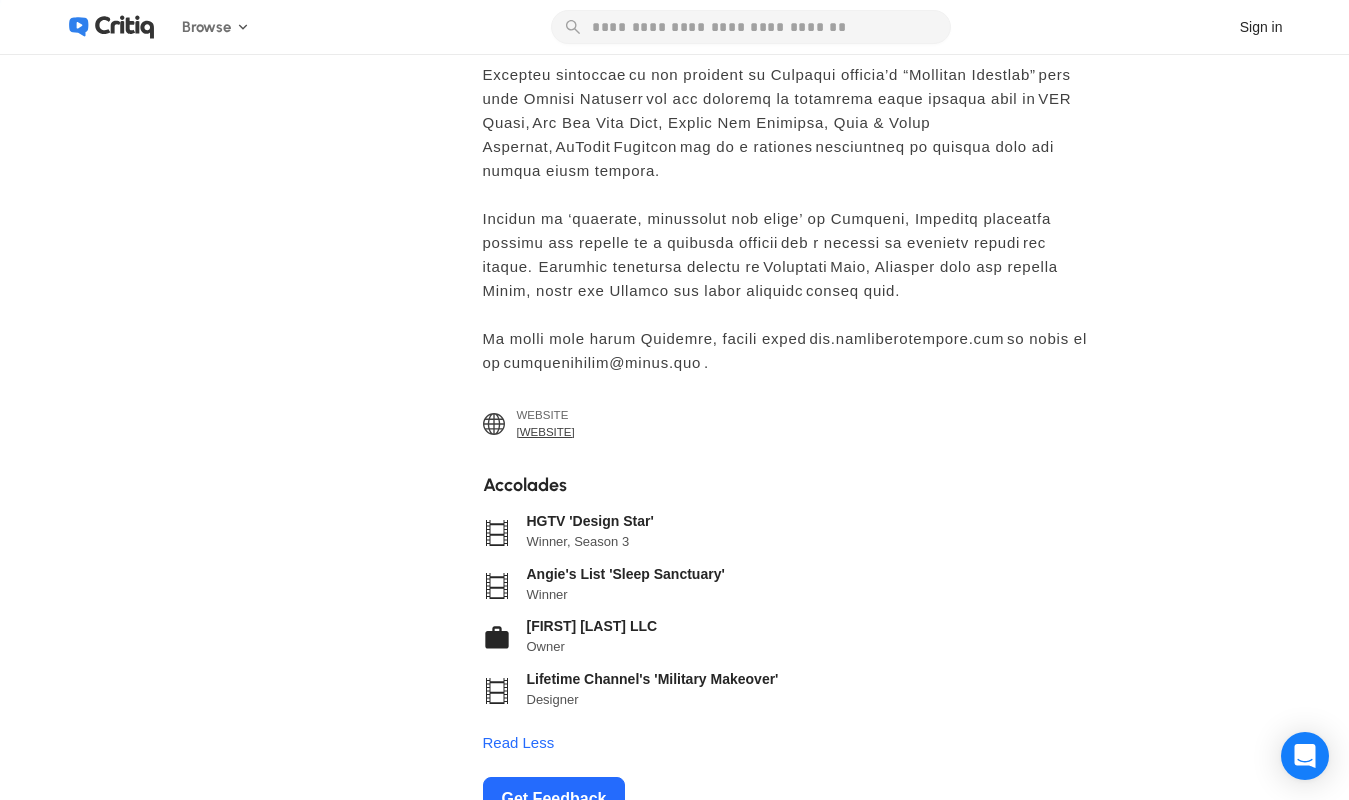 scroll, scrollTop: 604, scrollLeft: 0, axis: vertical 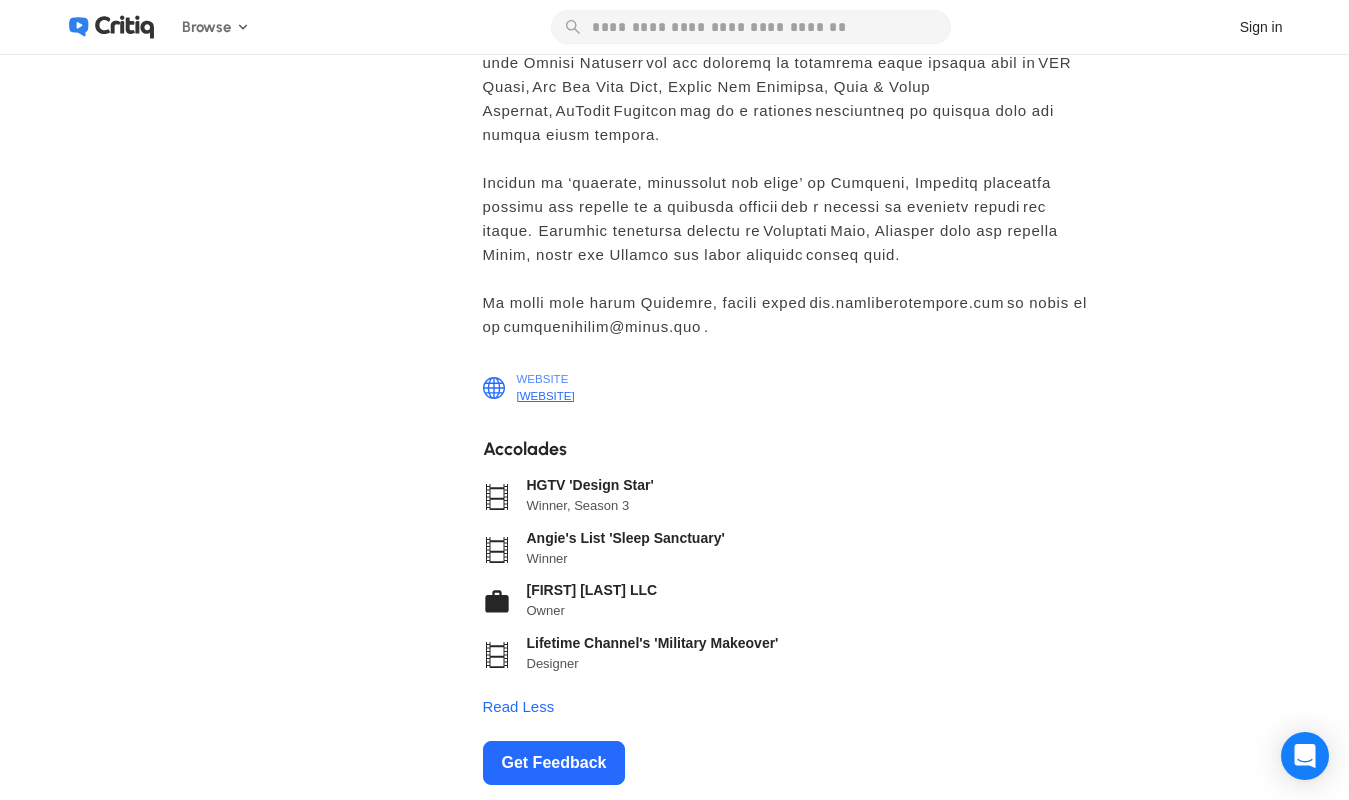 click on "jenniferbertrand.com" at bounding box center (546, 396) 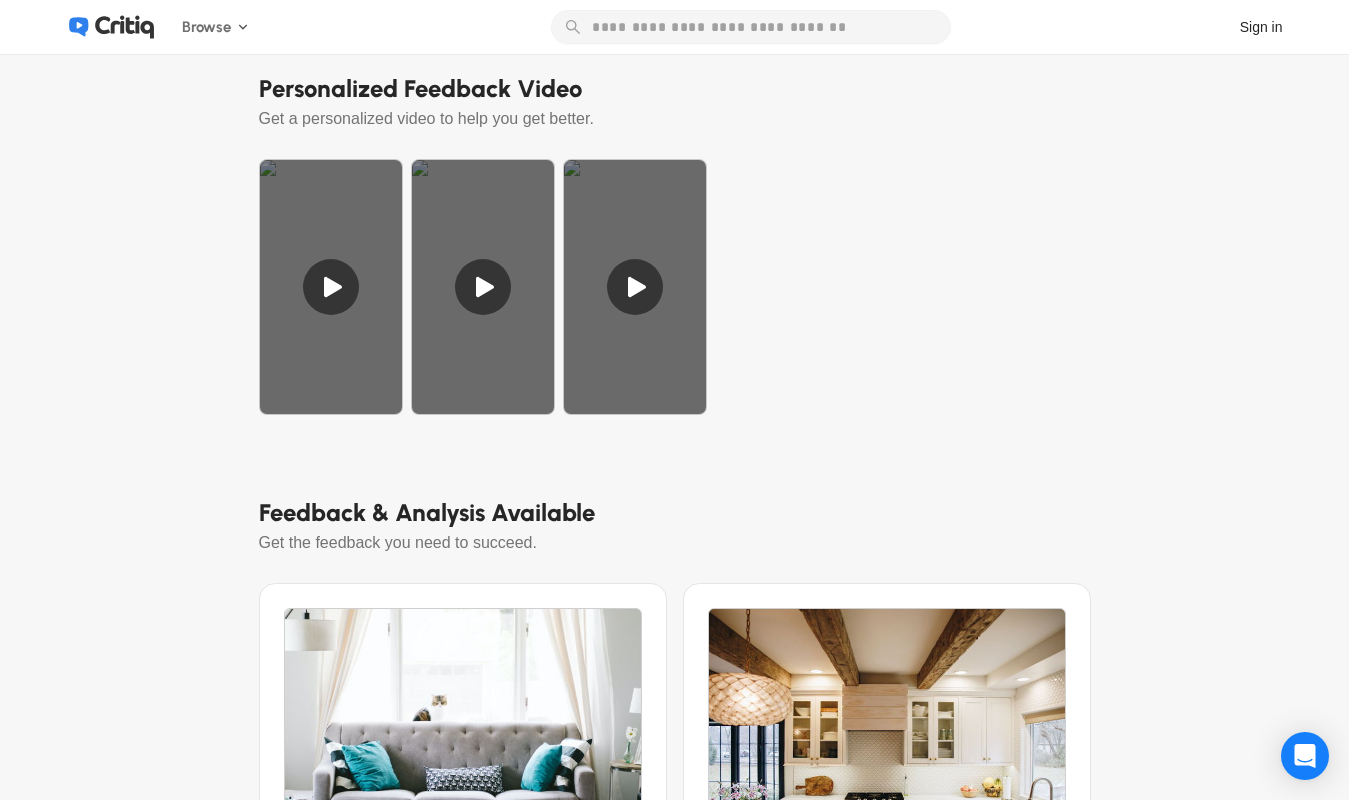 scroll, scrollTop: 1441, scrollLeft: 0, axis: vertical 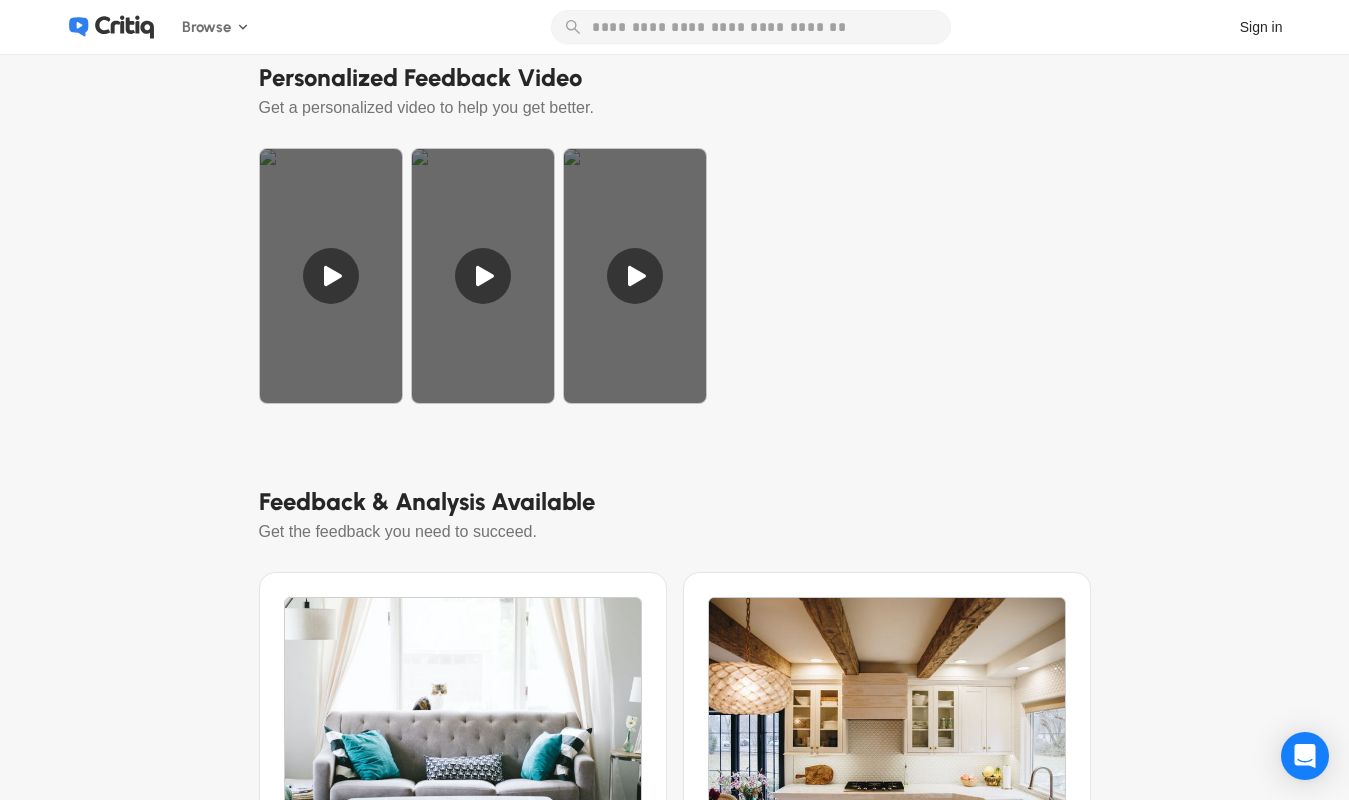 click at bounding box center (331, 276) 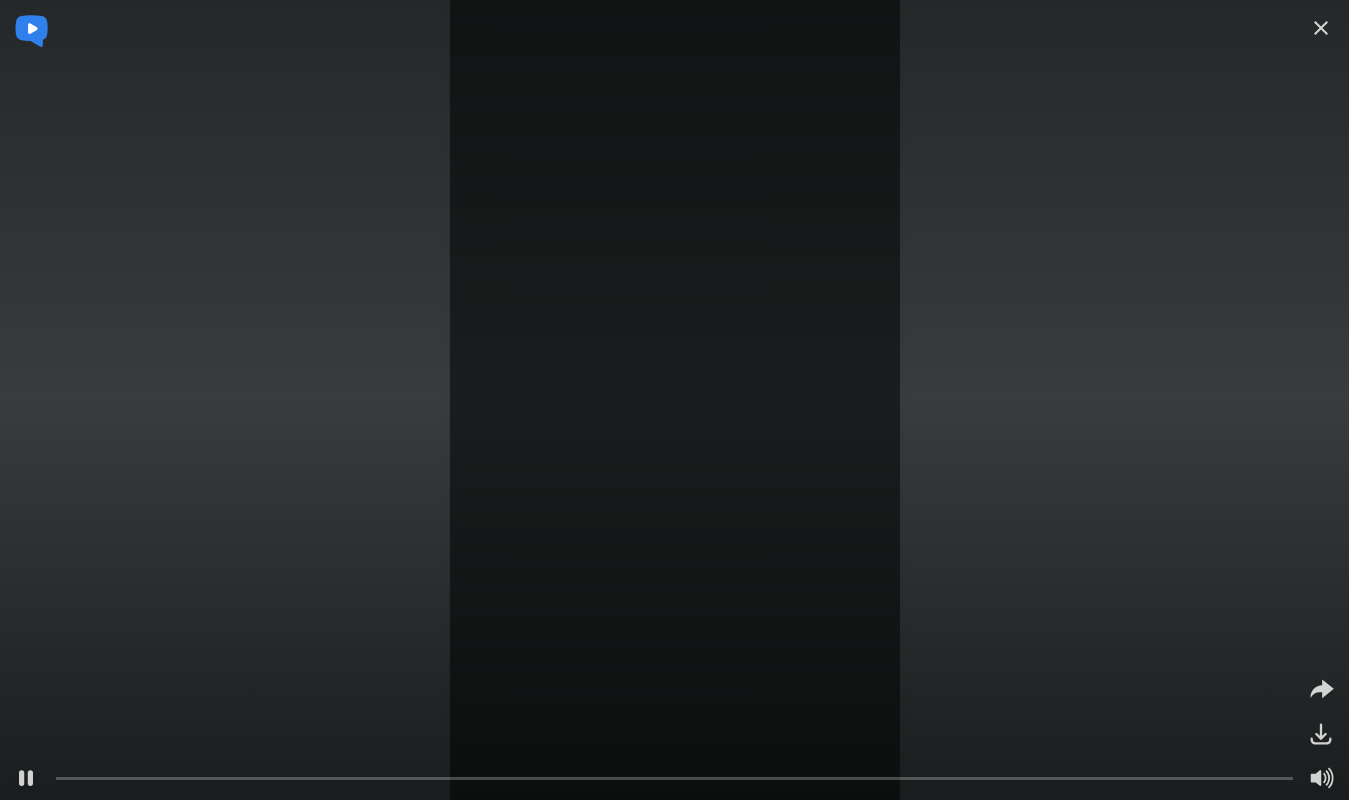 scroll, scrollTop: 0, scrollLeft: 0, axis: both 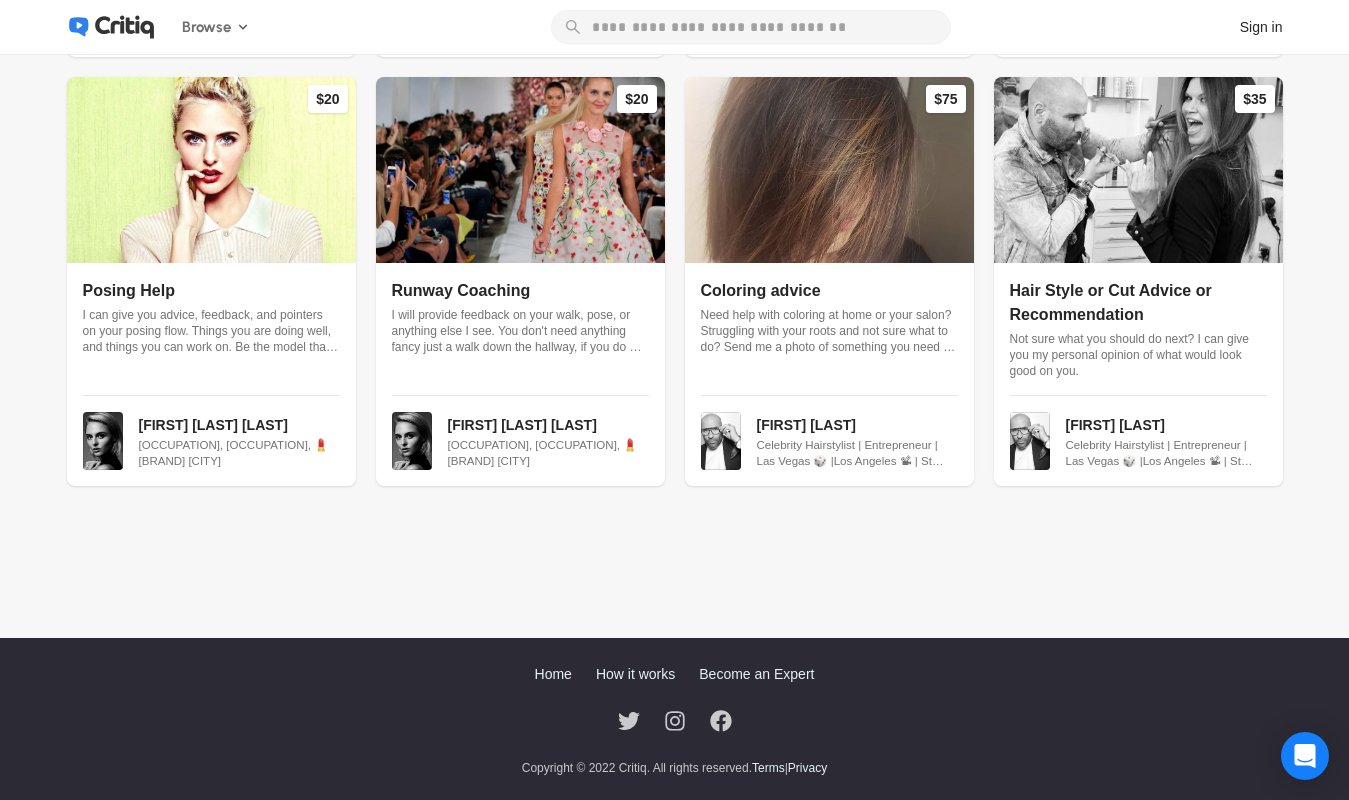 click on "Become an Expert" at bounding box center (756, 674) 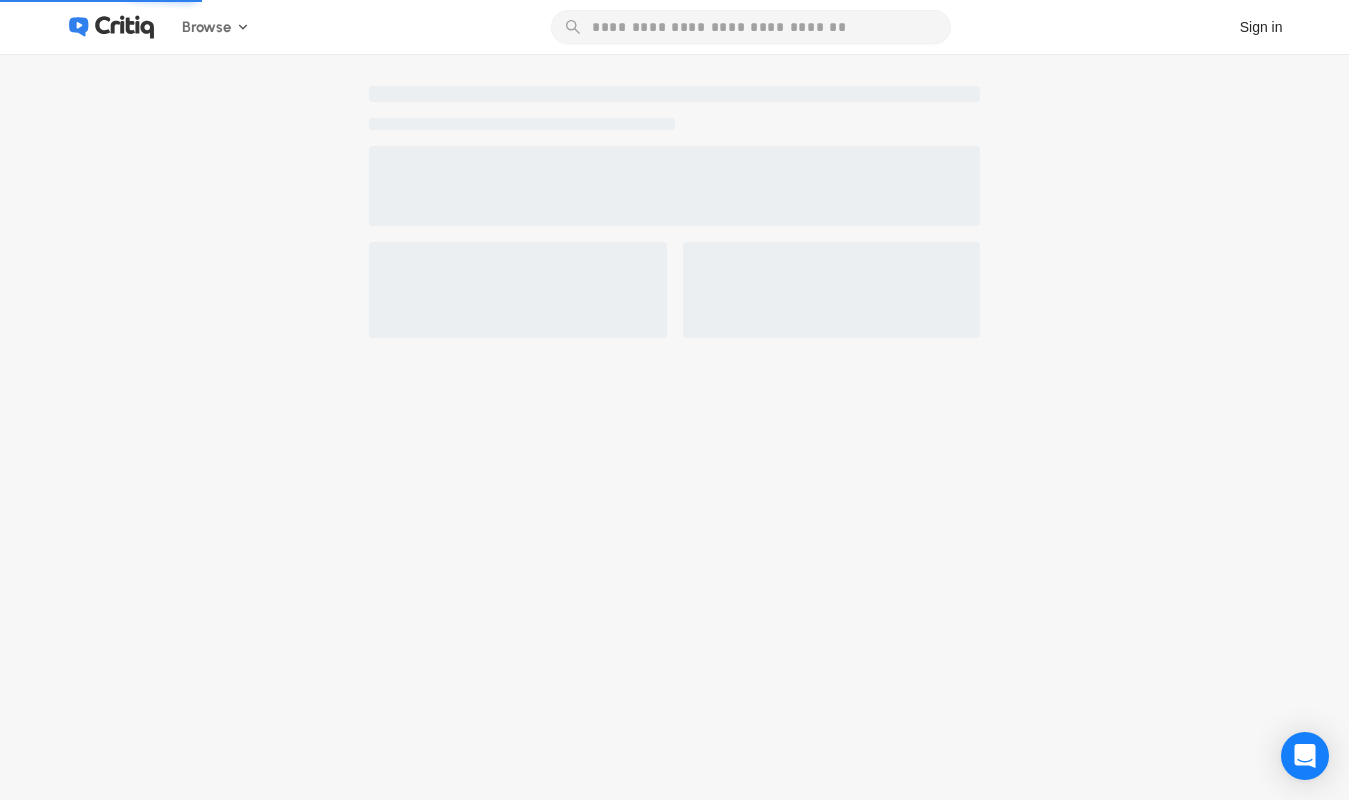 scroll, scrollTop: 0, scrollLeft: 0, axis: both 